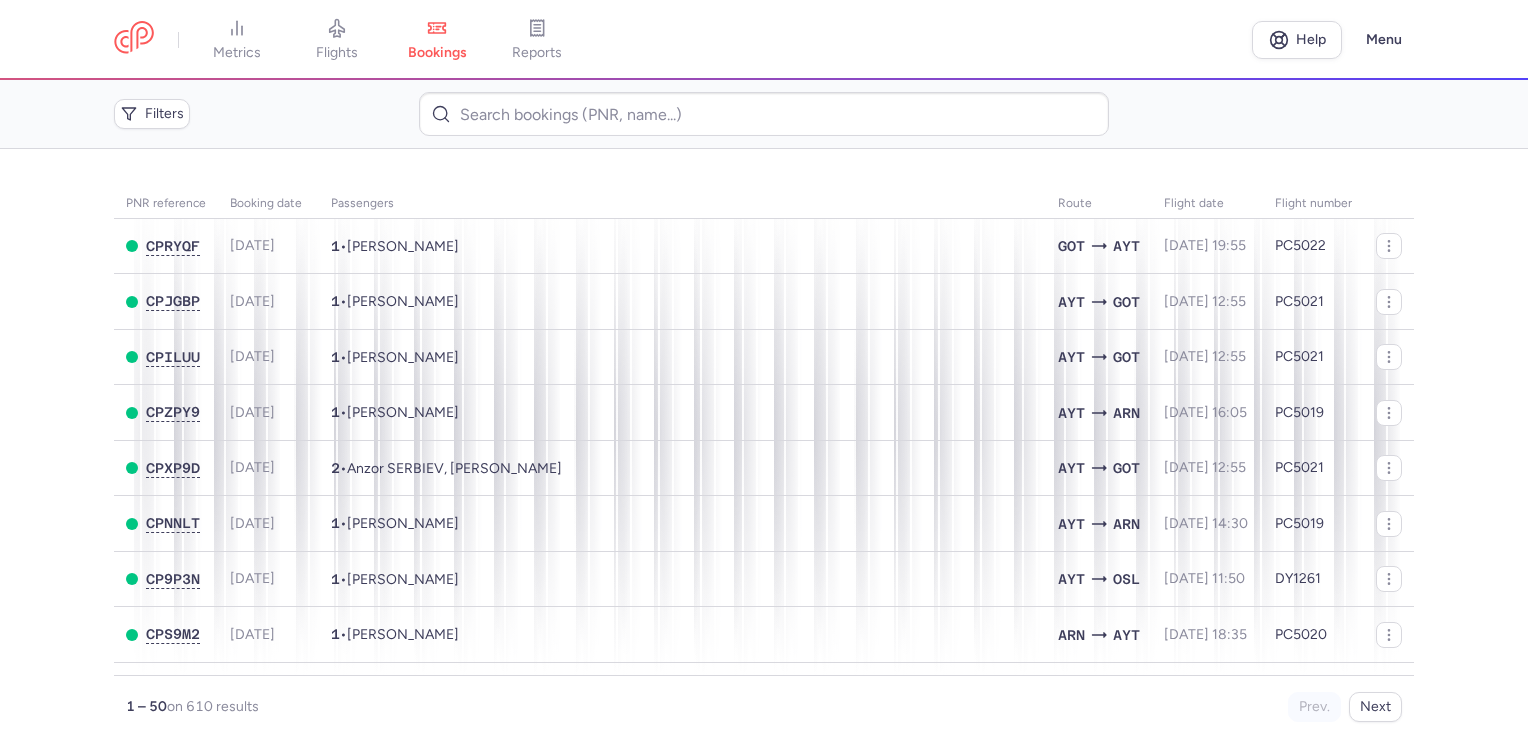 scroll, scrollTop: 0, scrollLeft: 0, axis: both 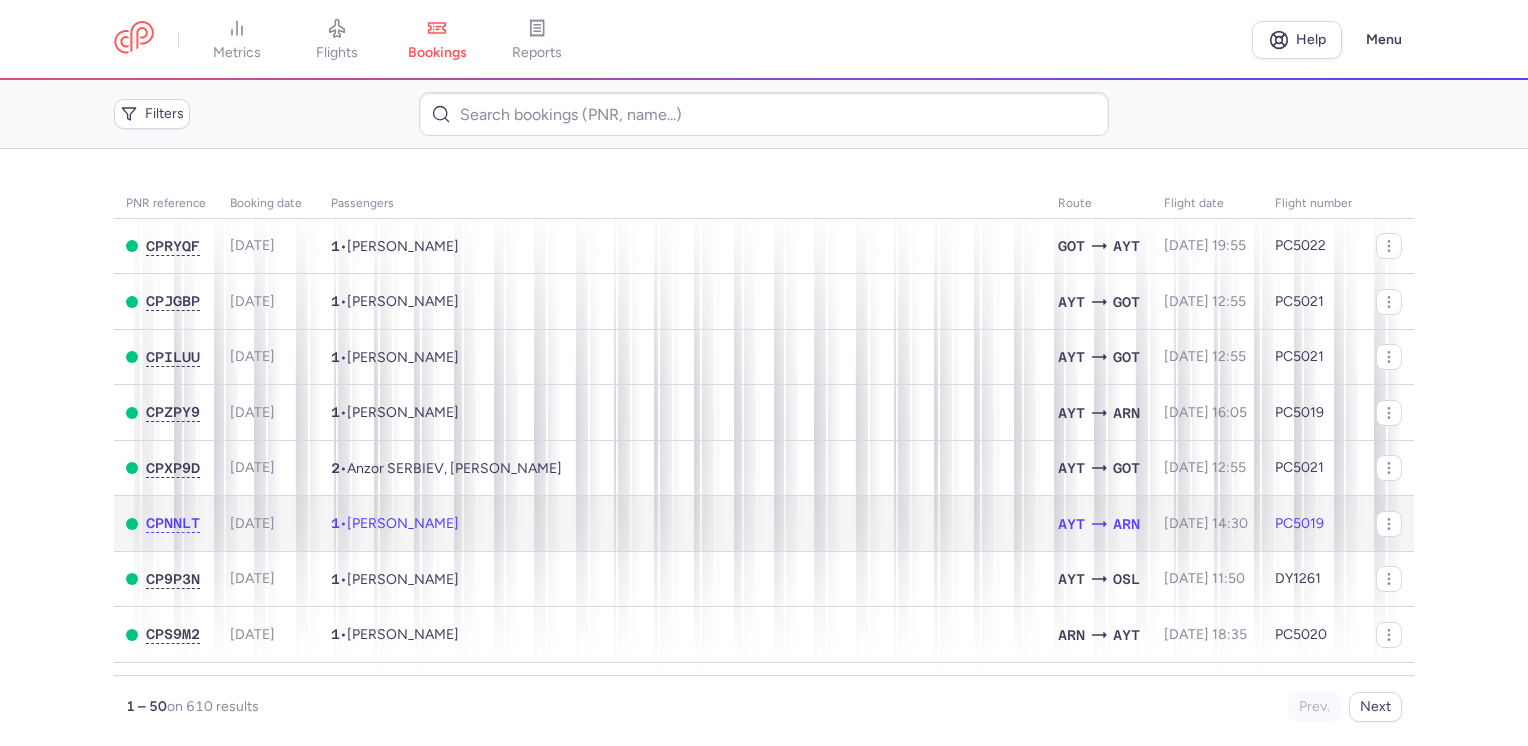click on "[PERSON_NAME]" at bounding box center (403, 523) 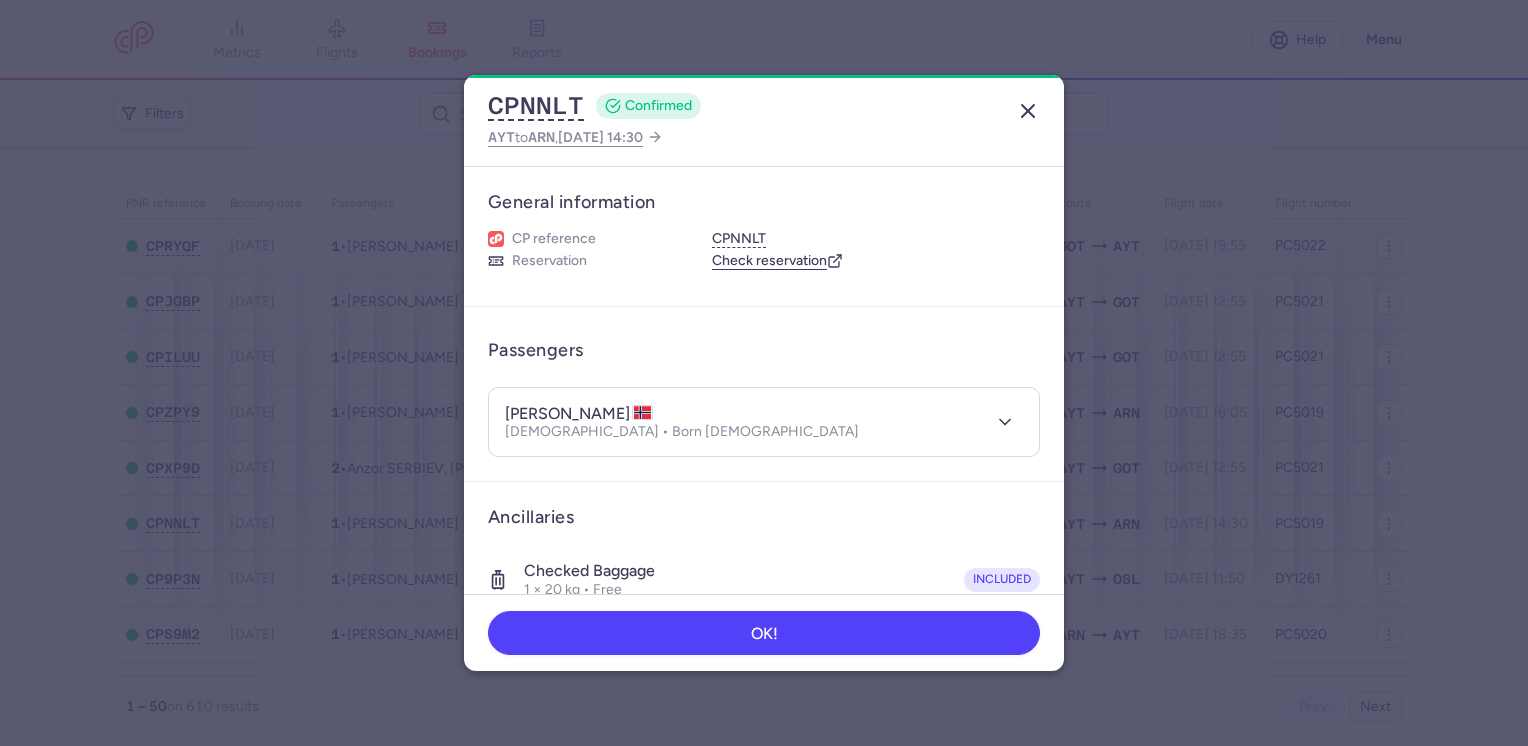 click 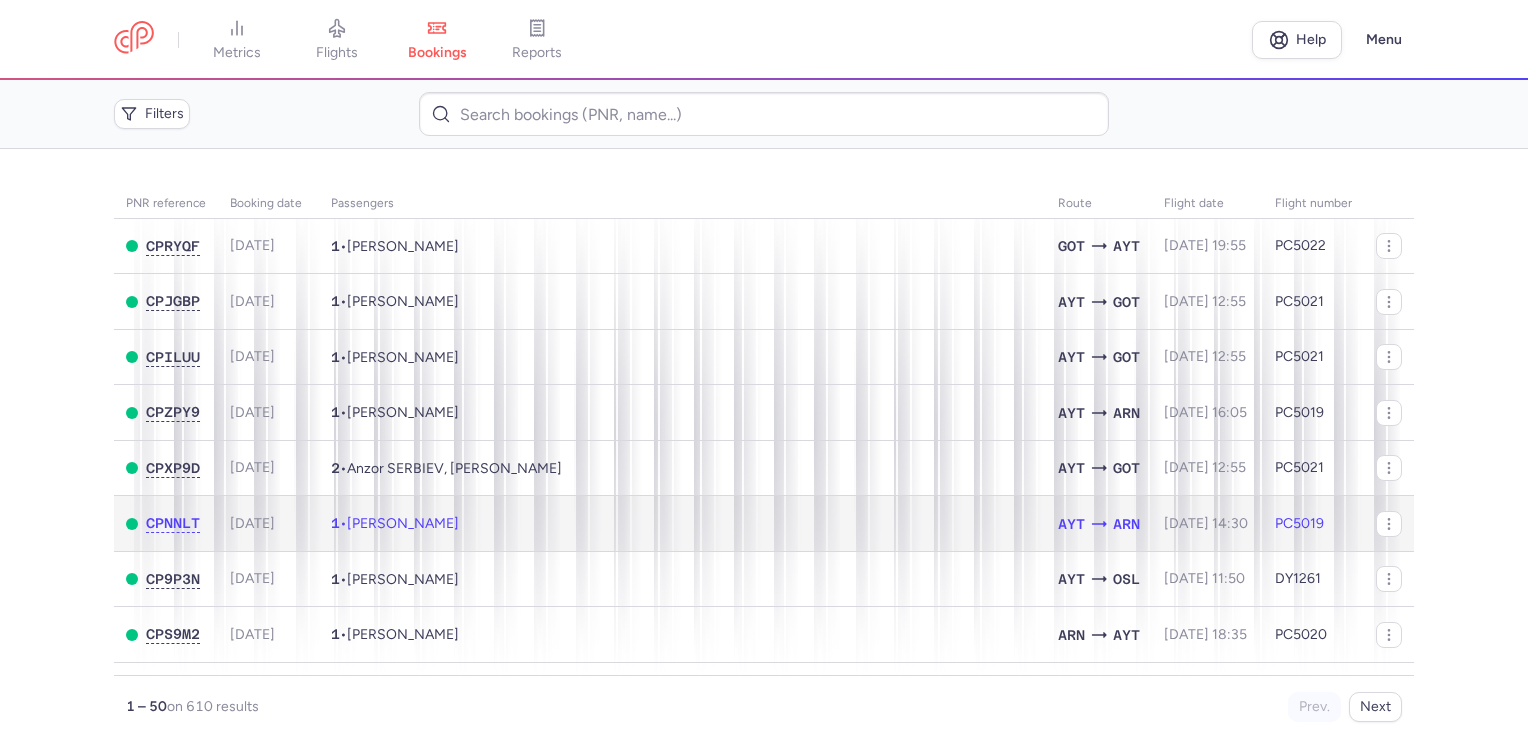 click on "1  •  [PERSON_NAME]" at bounding box center (682, 524) 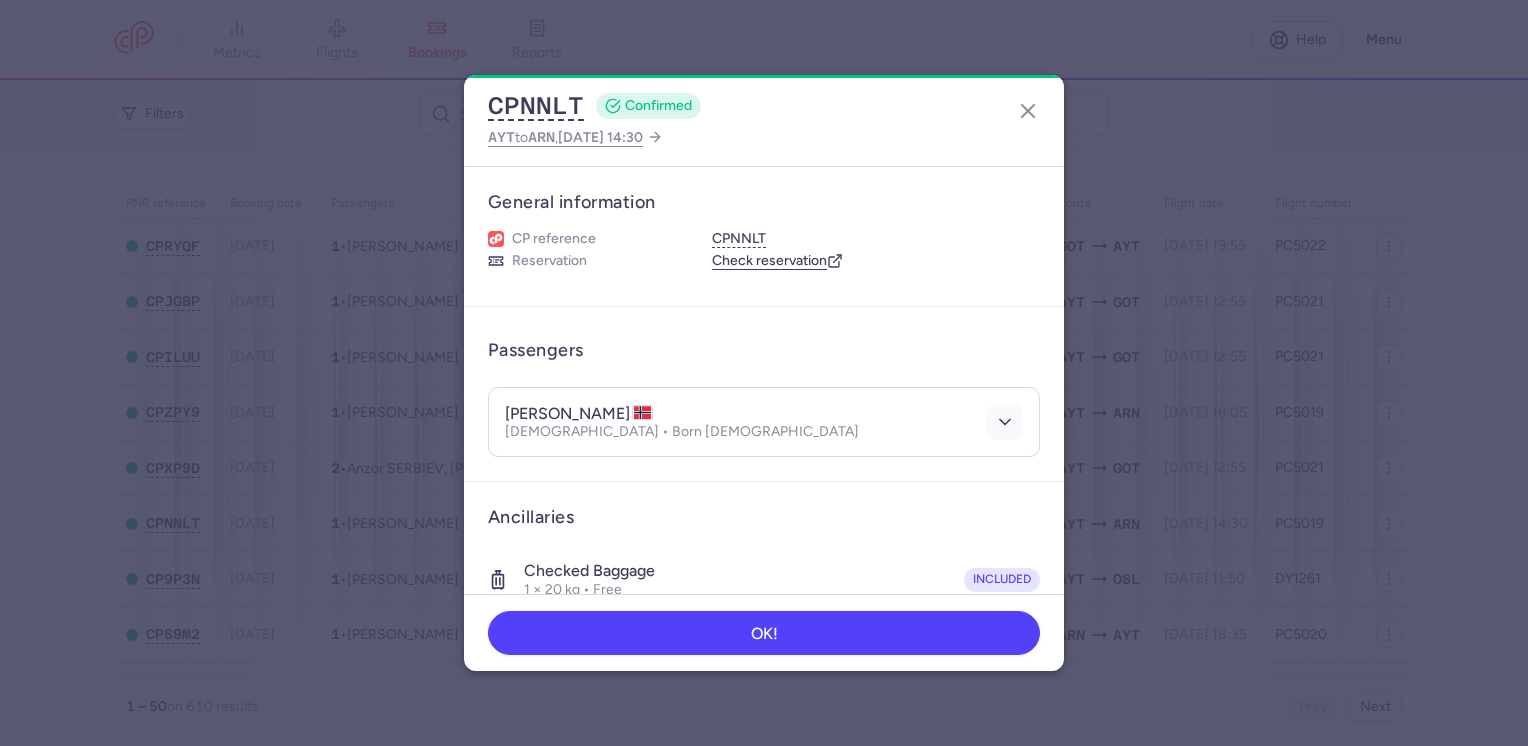 click 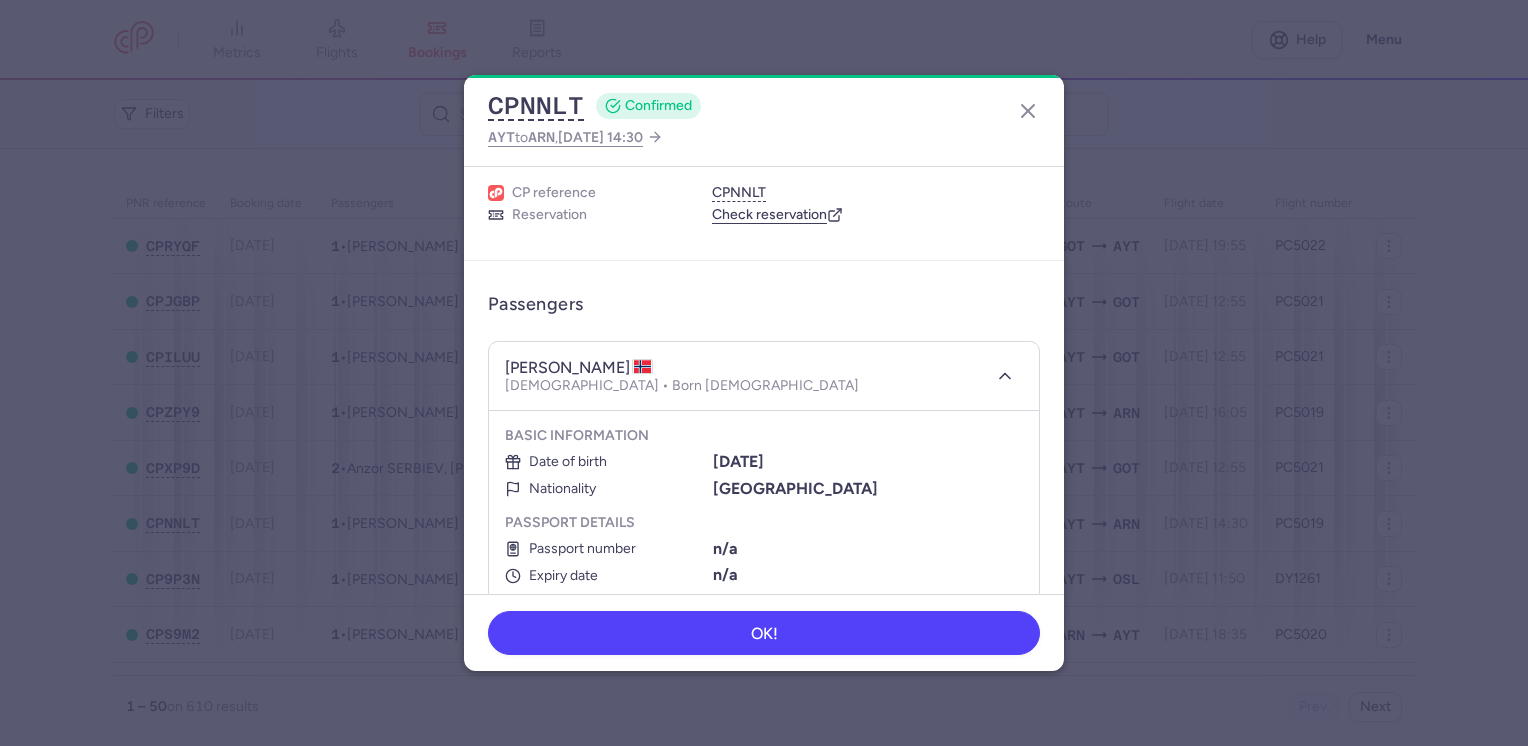 scroll, scrollTop: 0, scrollLeft: 0, axis: both 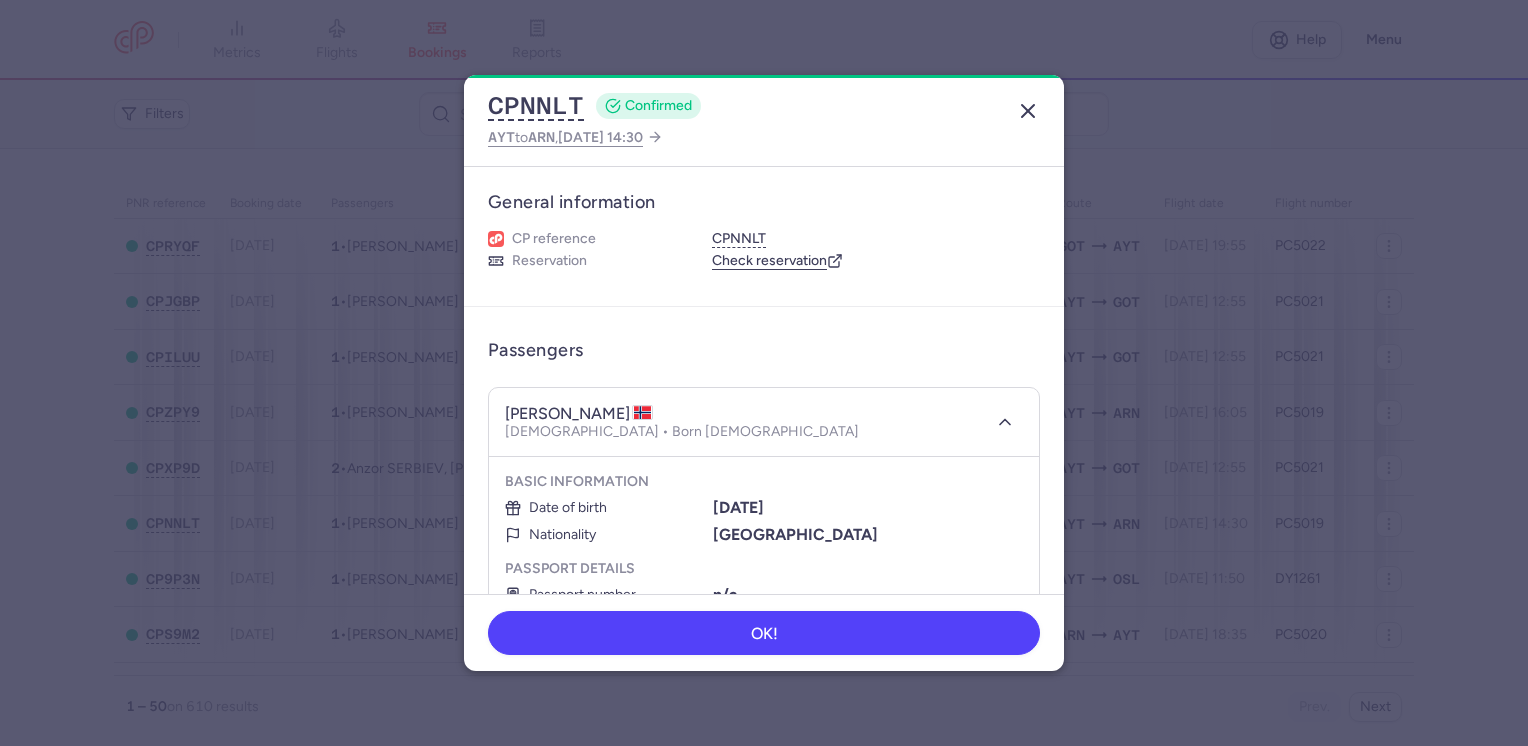 click 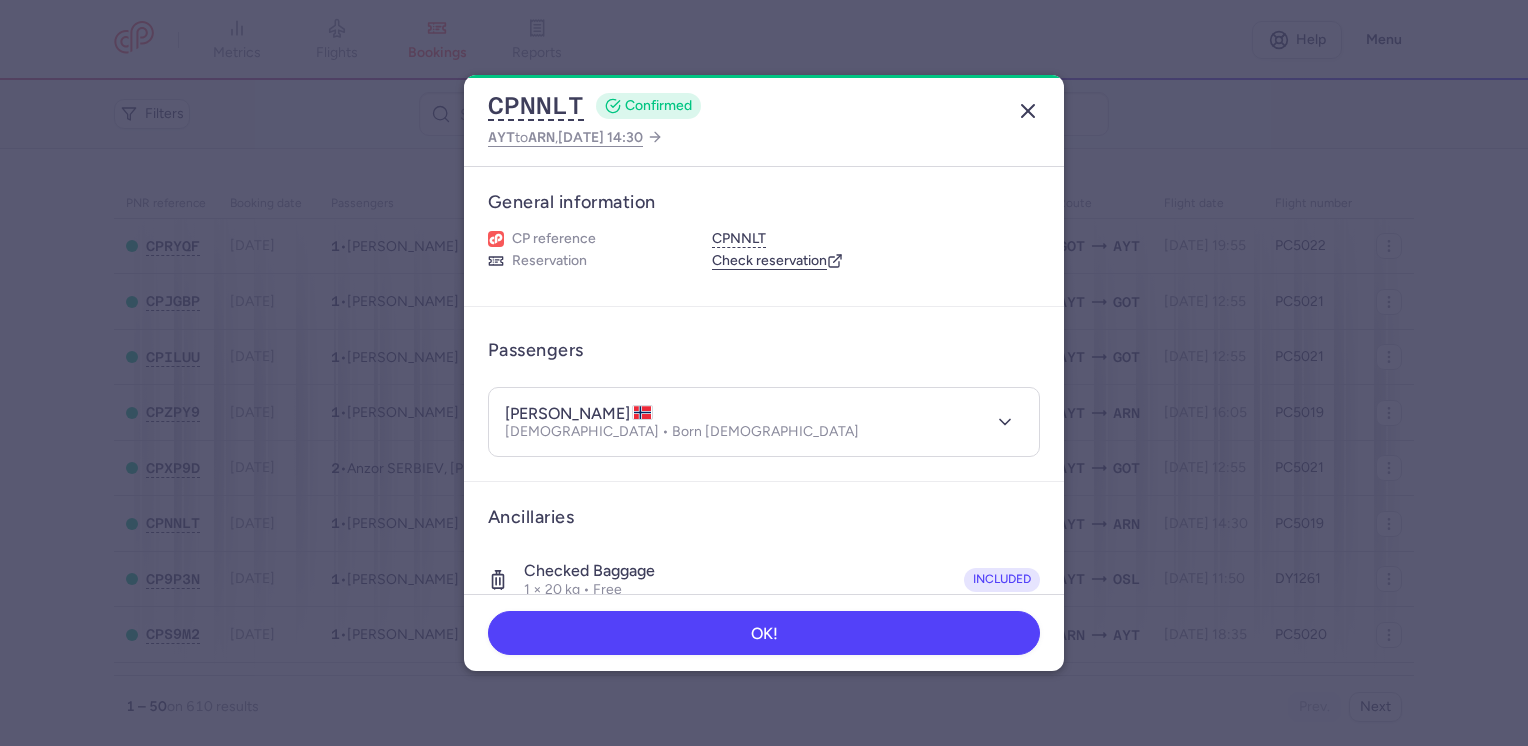 click 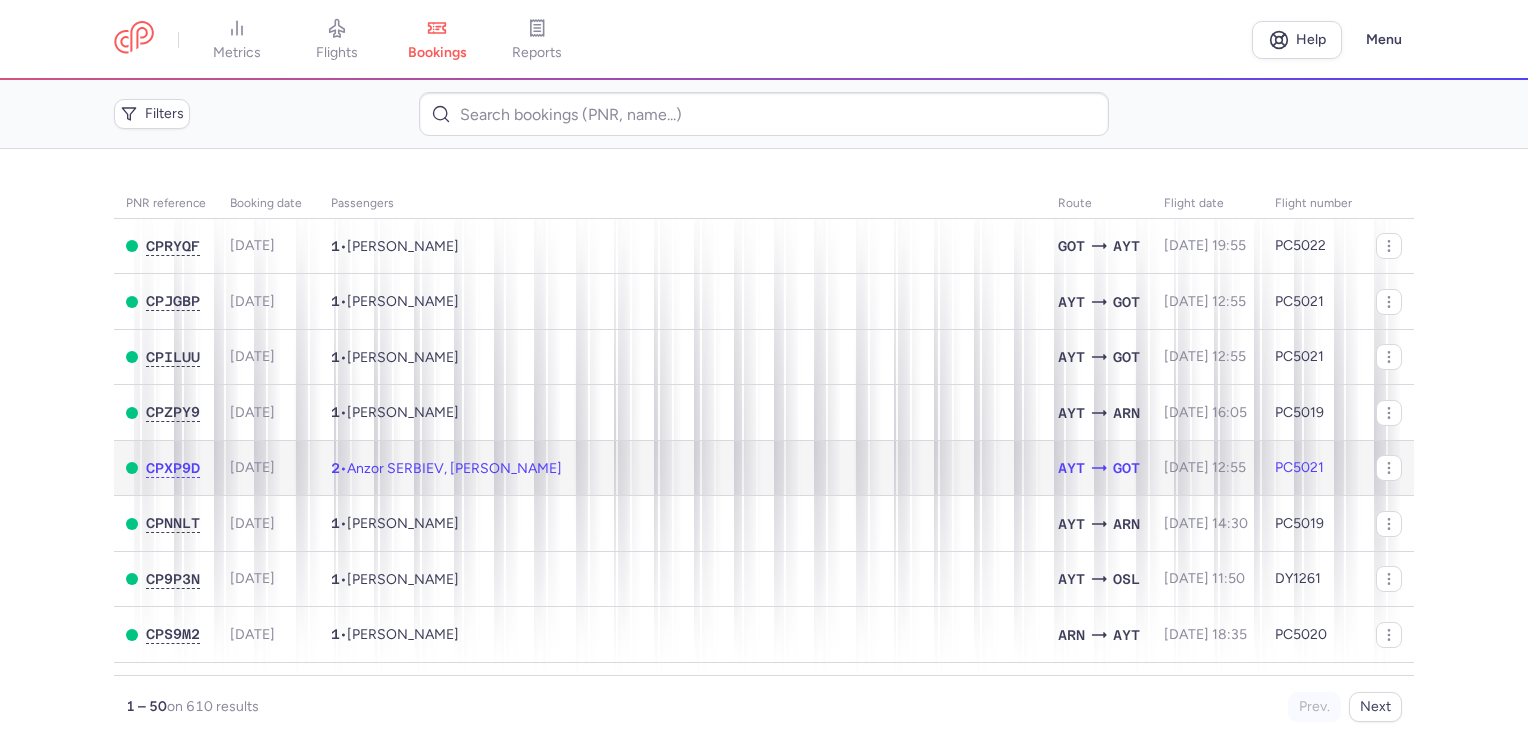 click on "2  •  Anzor SERBIEV, [PERSON_NAME]" at bounding box center (682, 468) 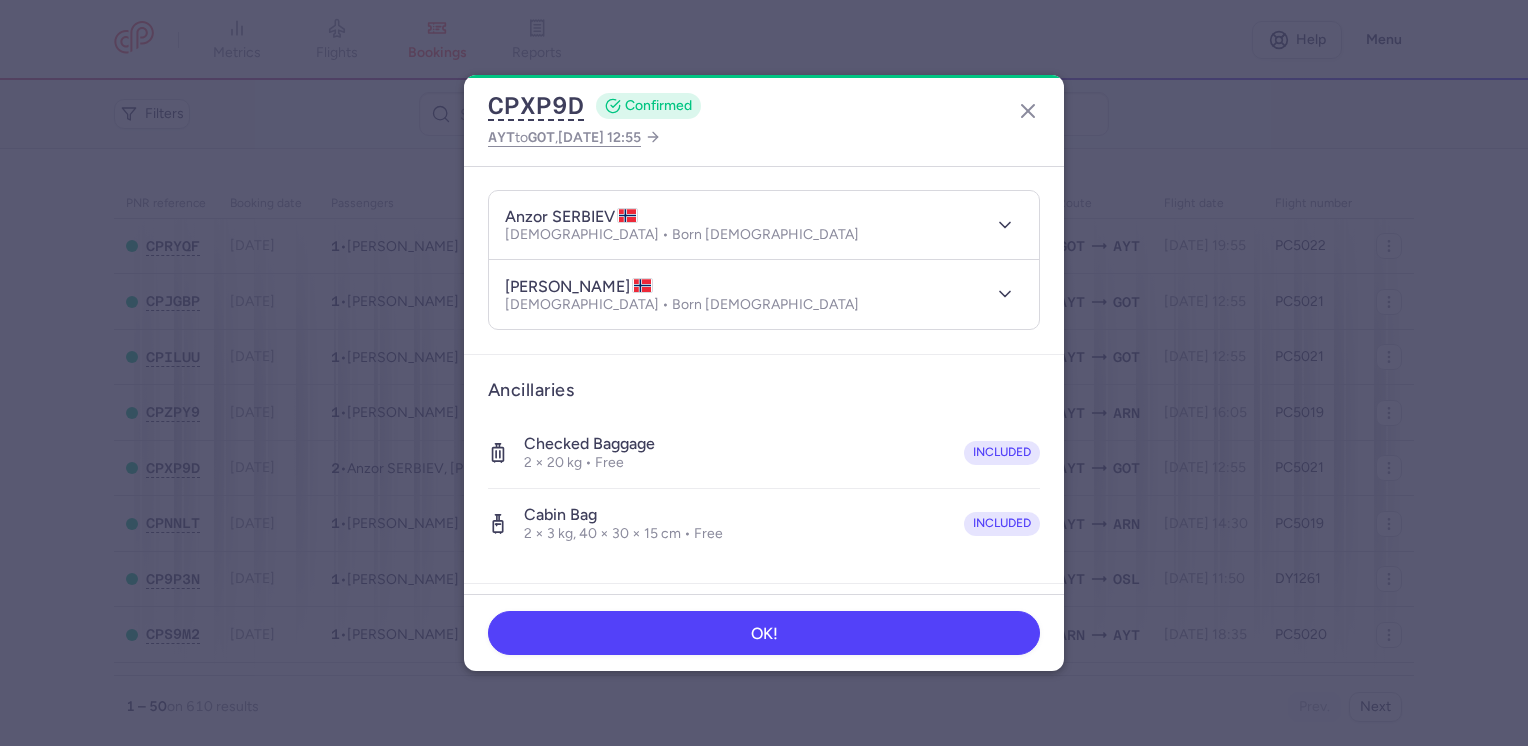 scroll, scrollTop: 200, scrollLeft: 0, axis: vertical 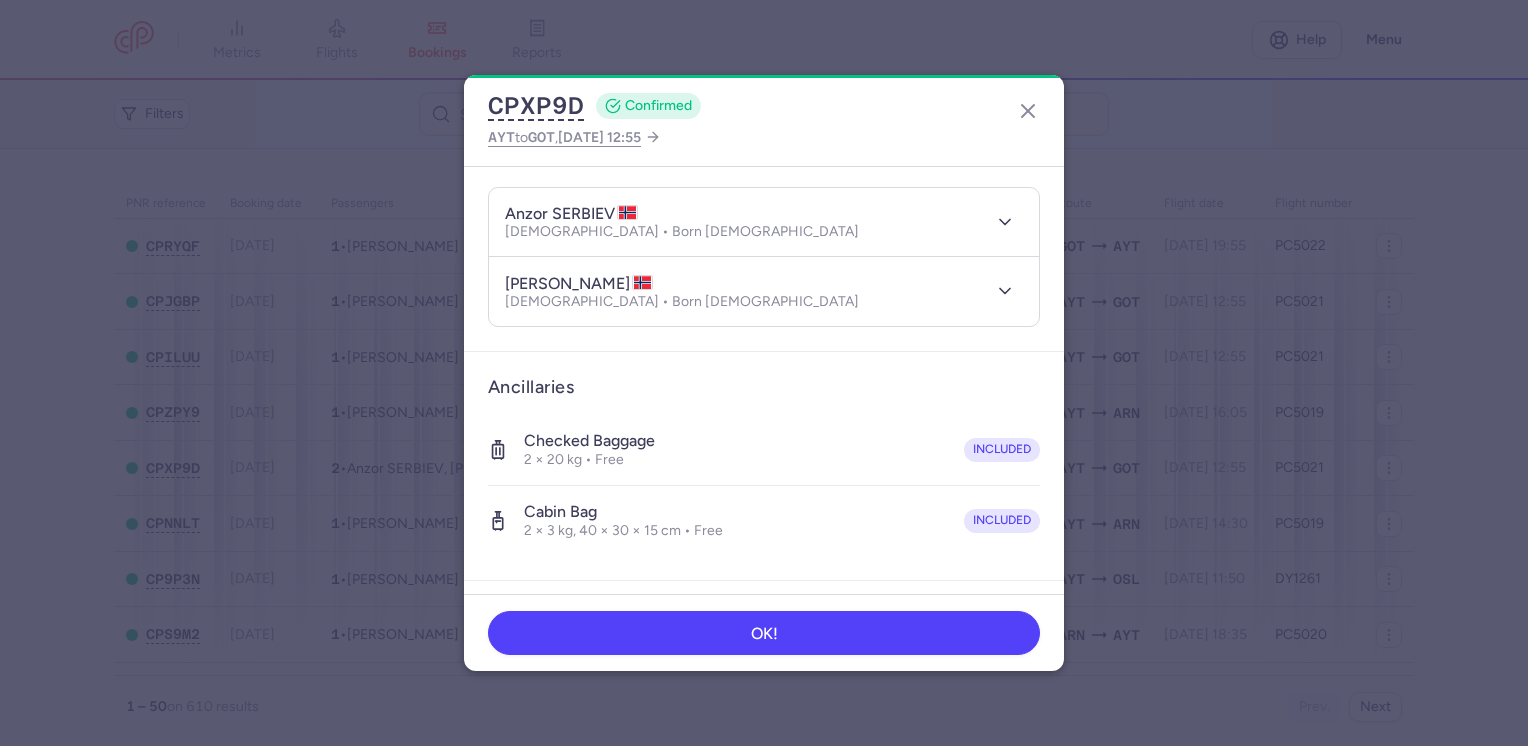 click on "anzor SERBIEV  [DEMOGRAPHIC_DATA] • Born [DEMOGRAPHIC_DATA]" at bounding box center (742, 222) 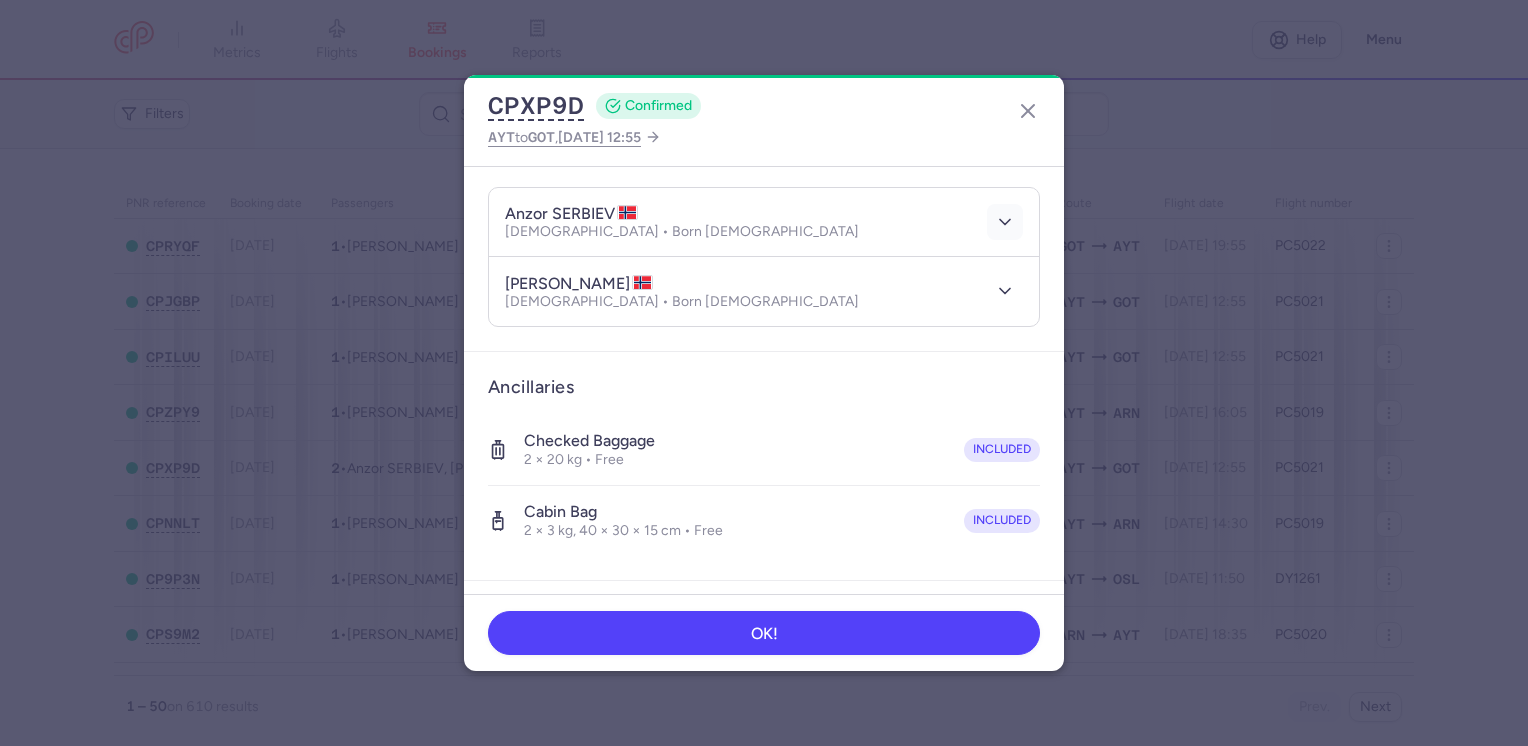 click at bounding box center [1005, 222] 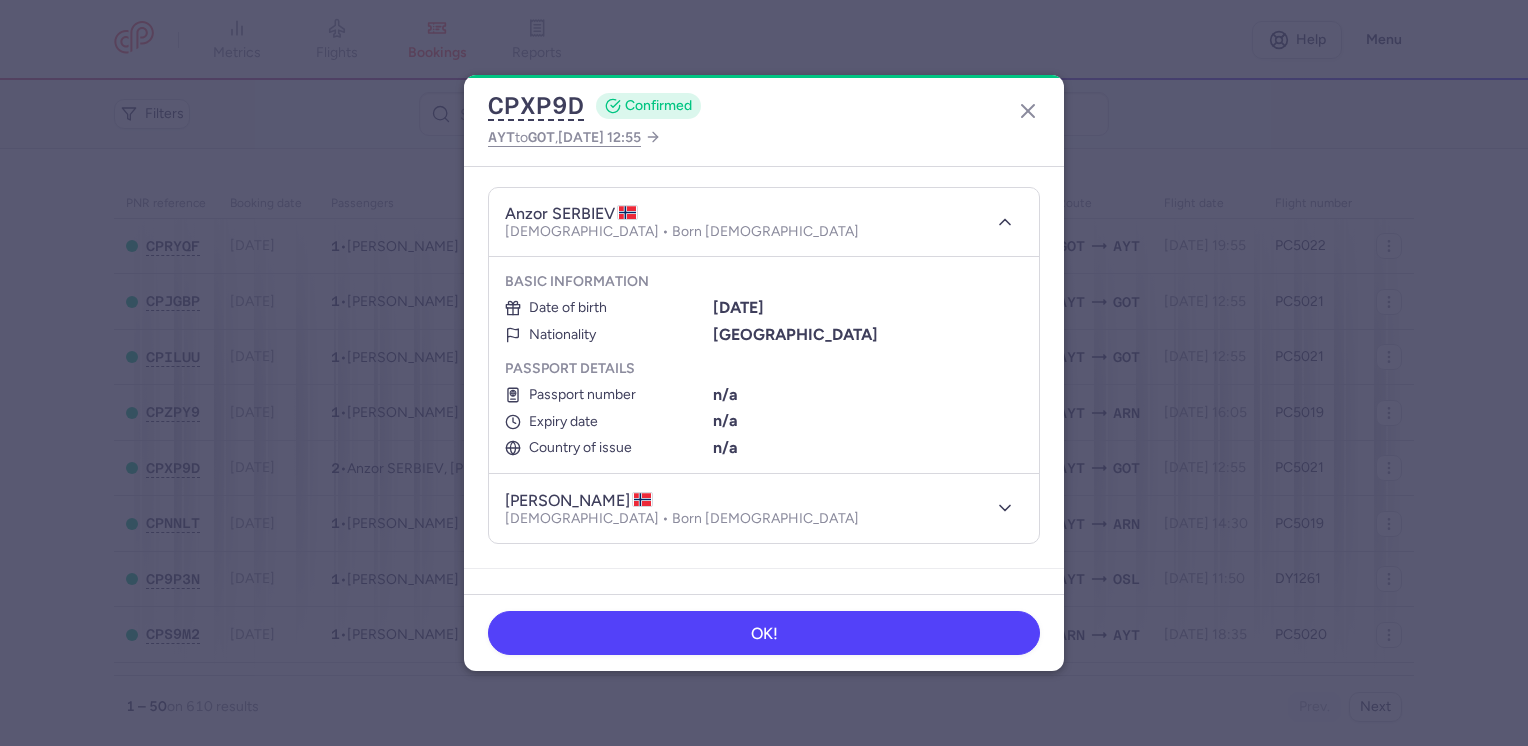 scroll, scrollTop: 300, scrollLeft: 0, axis: vertical 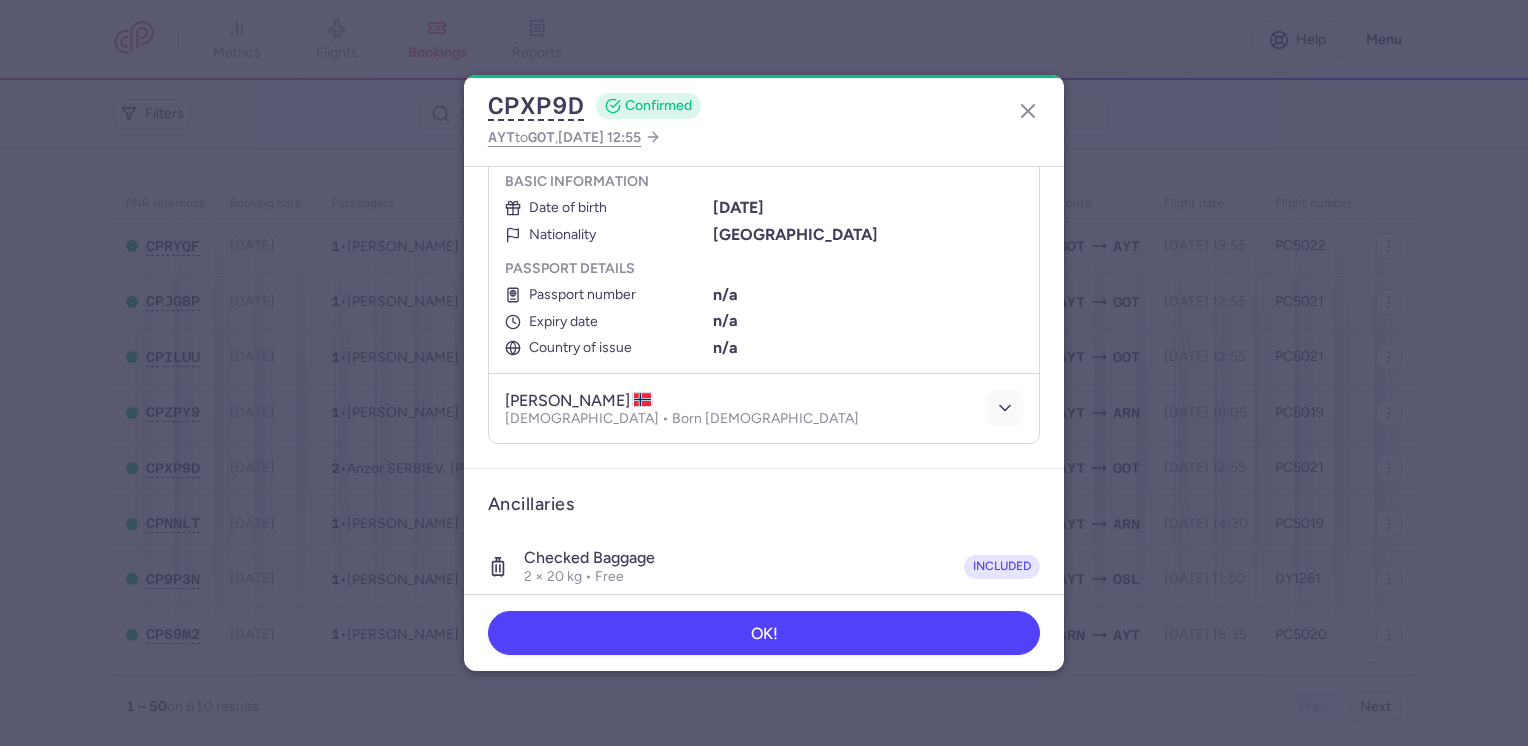 click 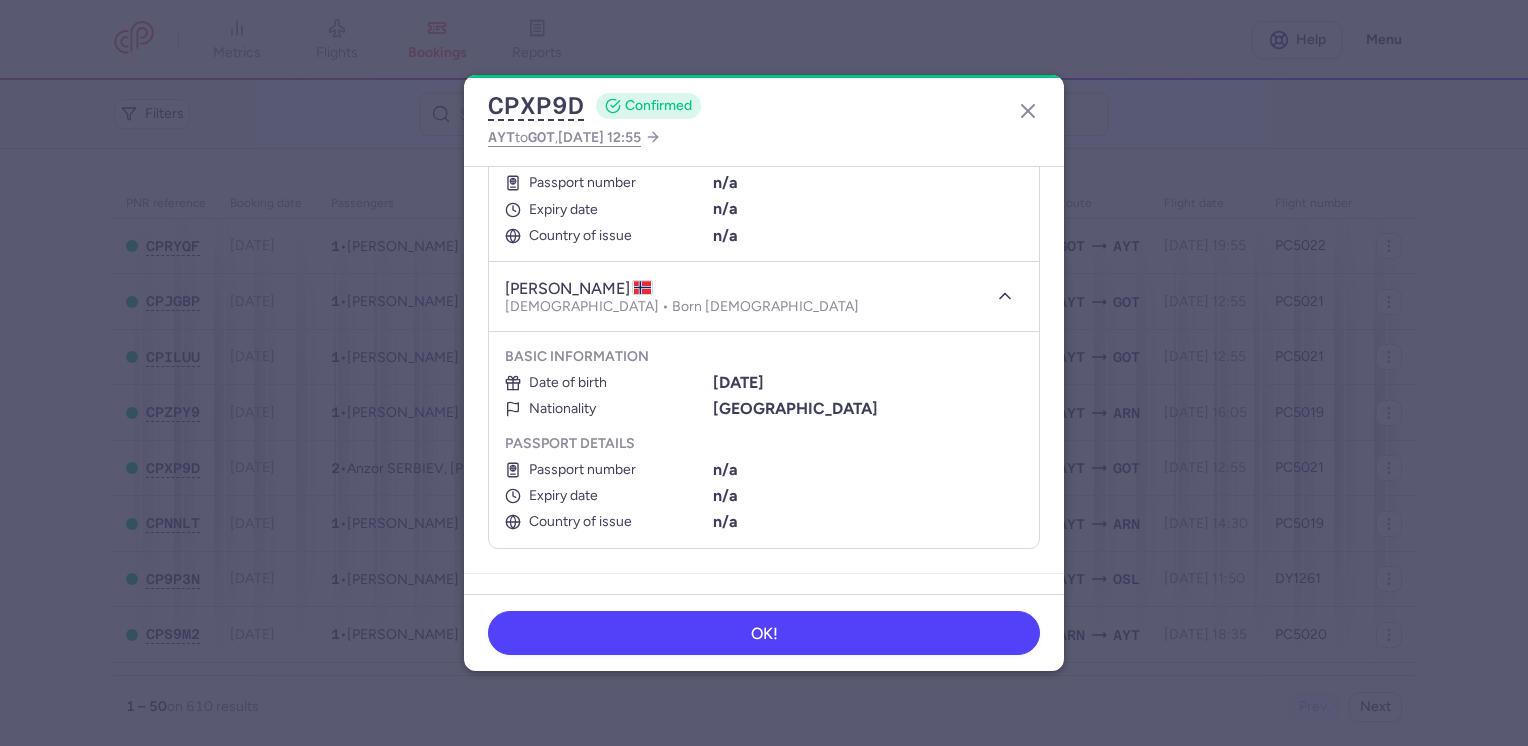 scroll, scrollTop: 400, scrollLeft: 0, axis: vertical 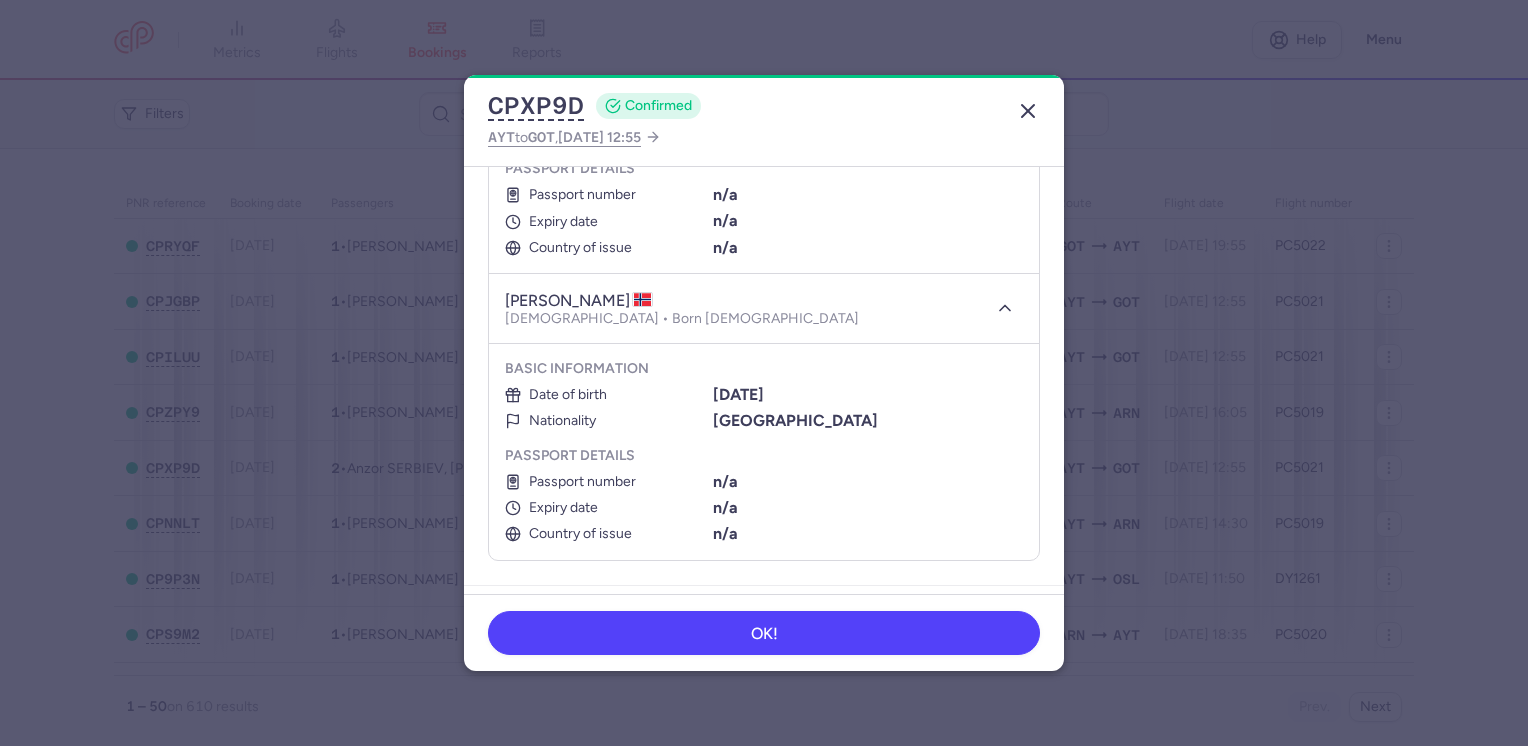 click 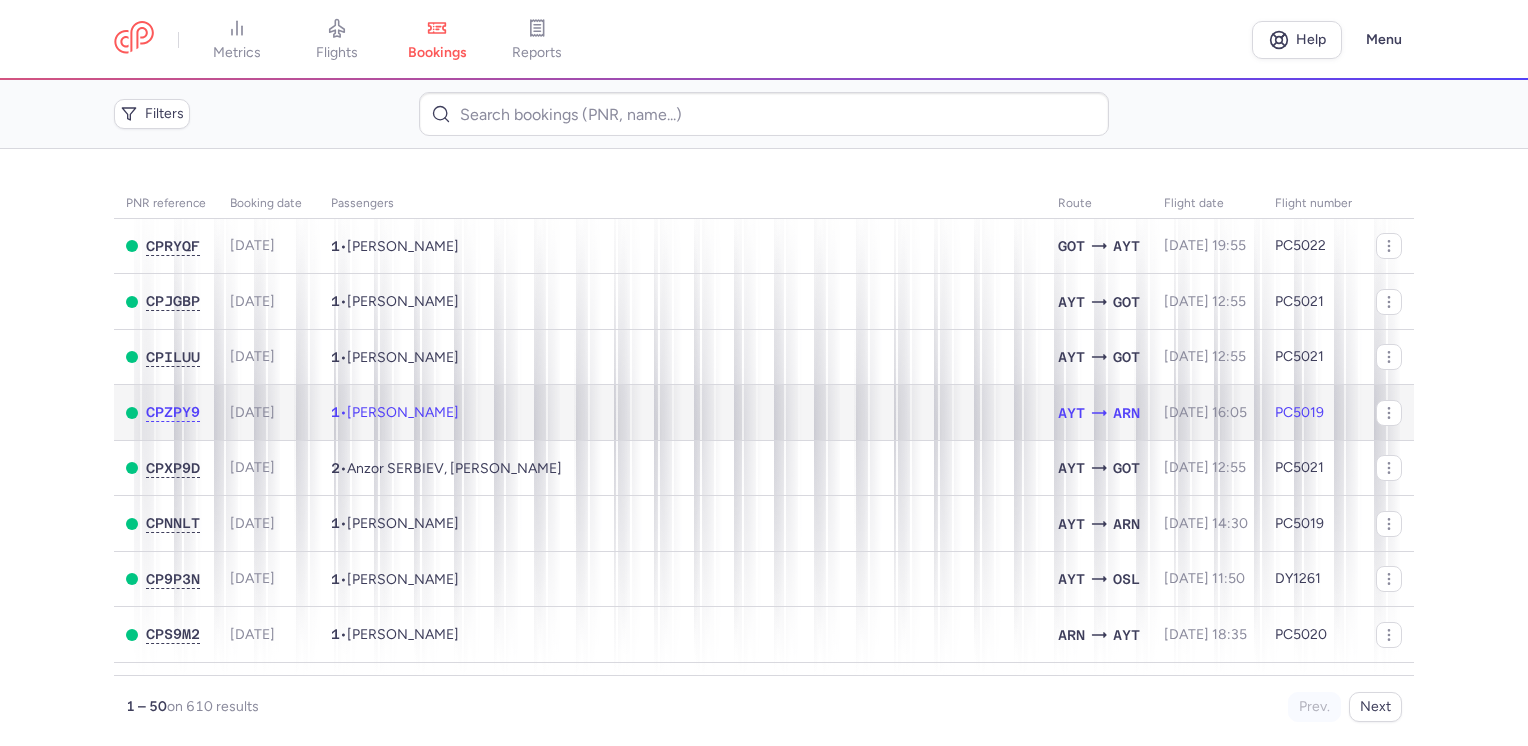 click on "1  •  [PERSON_NAME]" at bounding box center (682, 413) 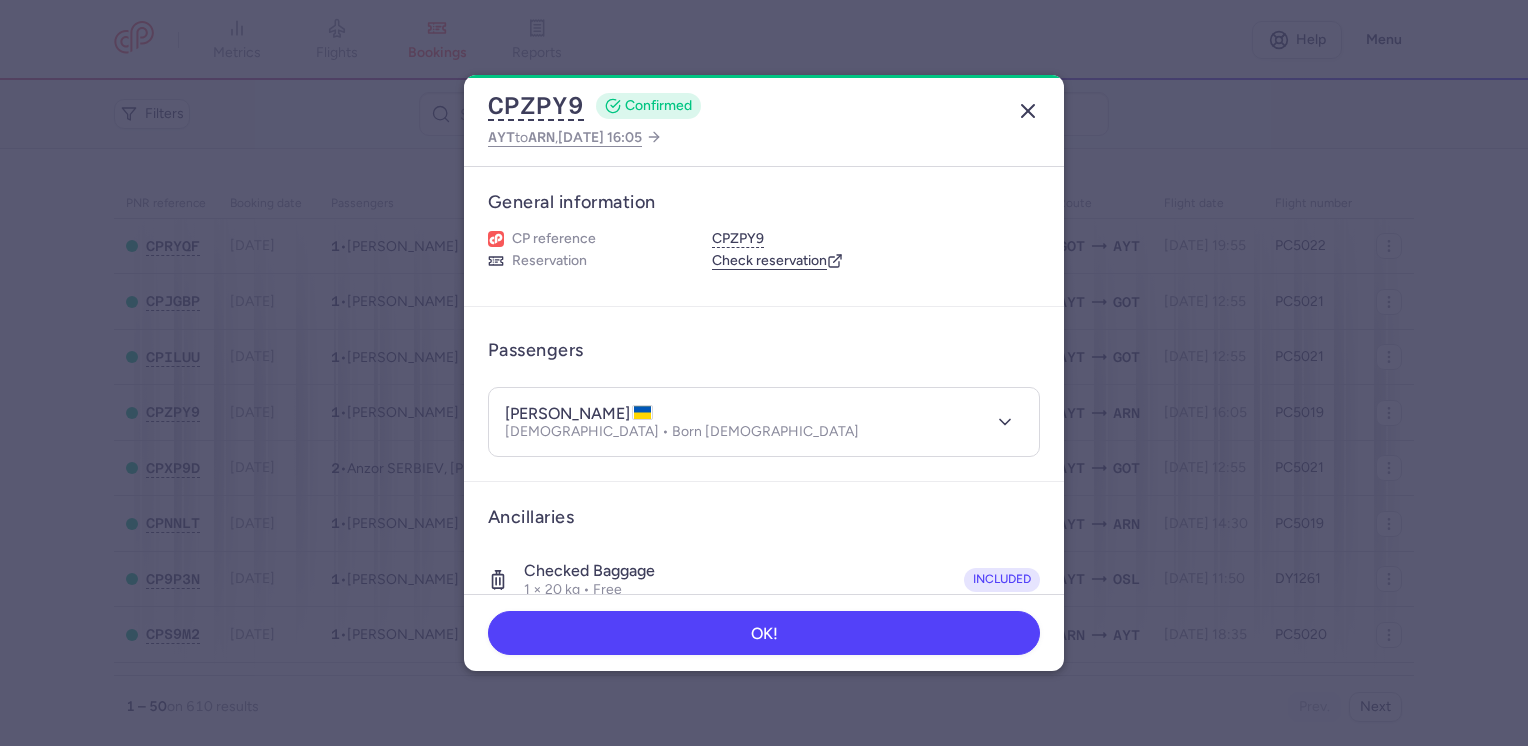click 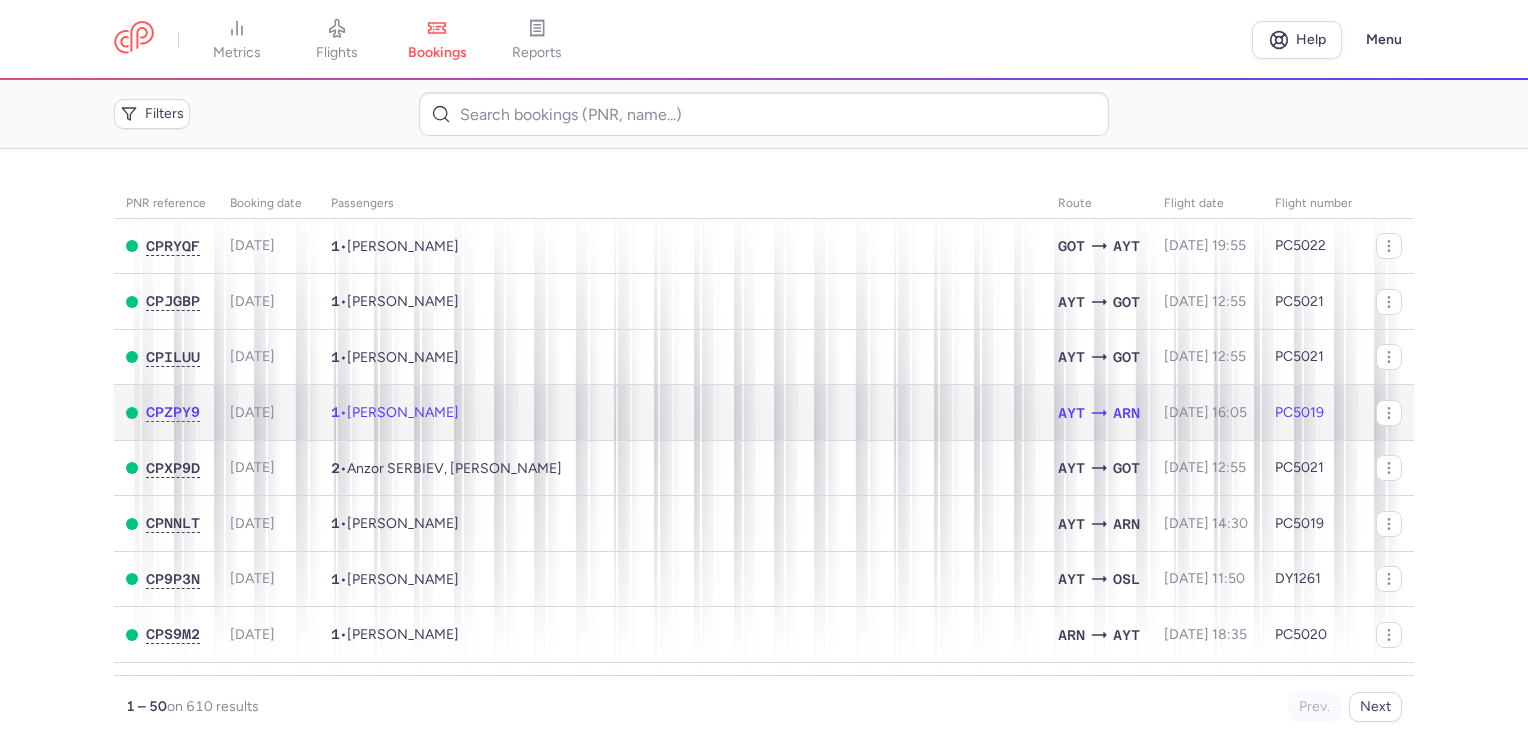 click on "1  •  [PERSON_NAME]" at bounding box center (682, 413) 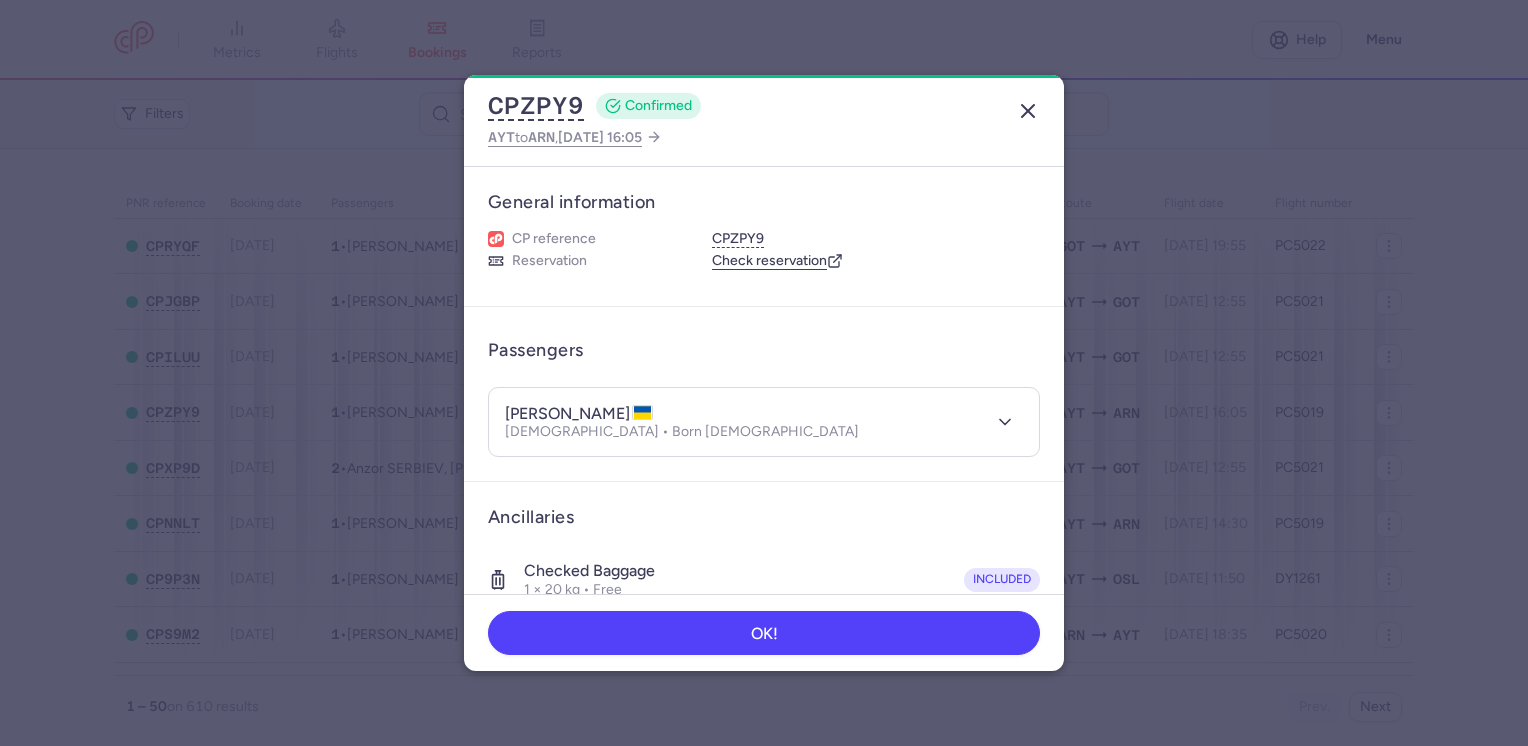 click 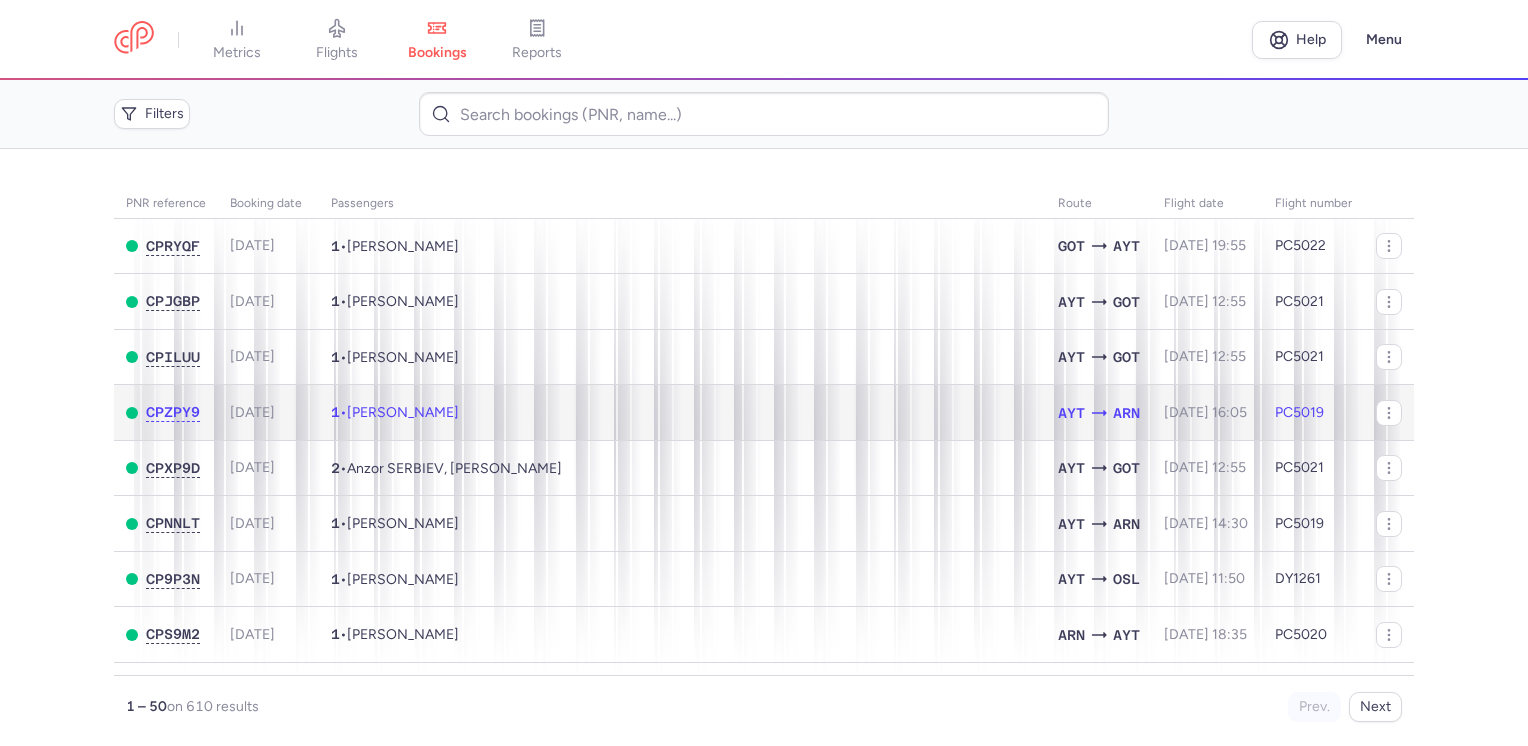 click on "1  •  [PERSON_NAME]" at bounding box center [682, 413] 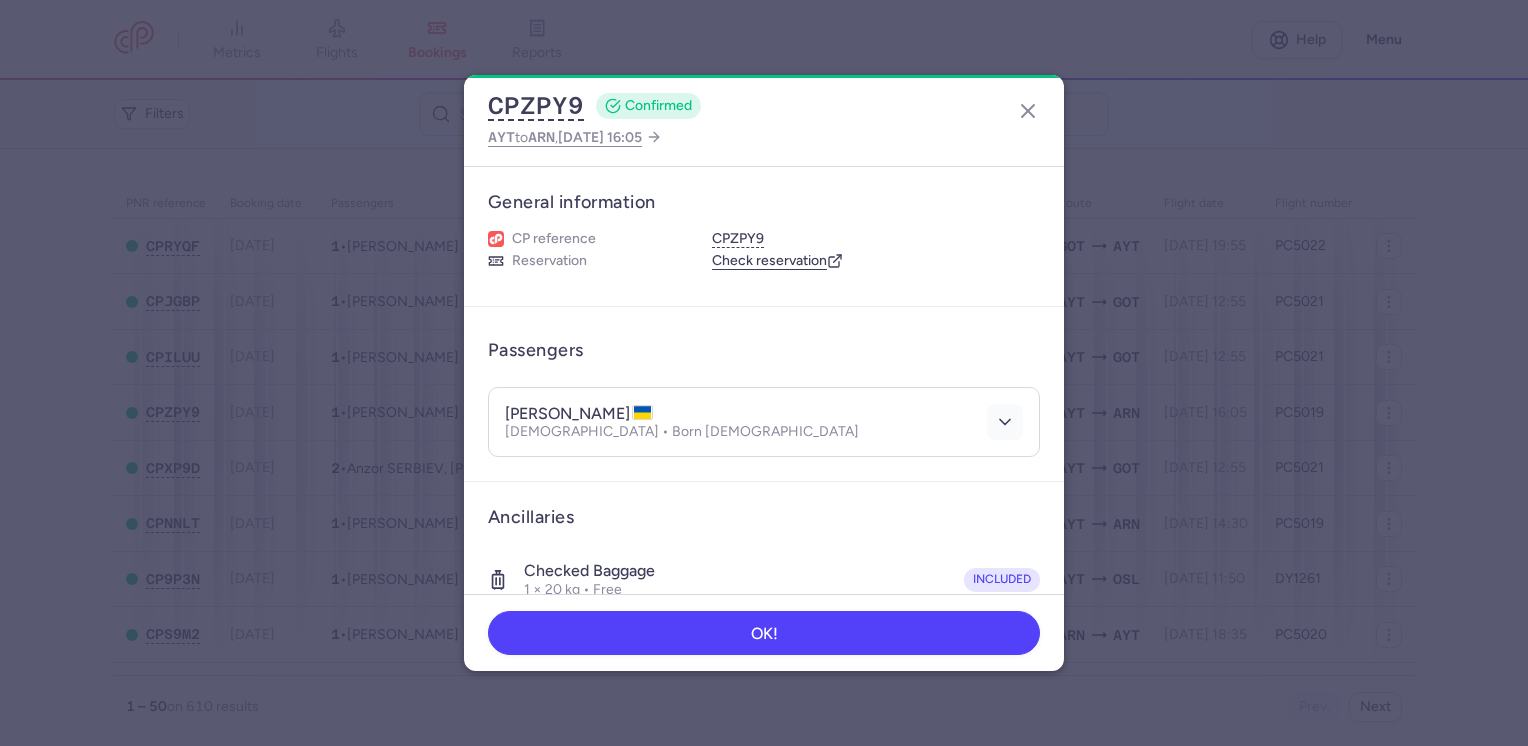 click 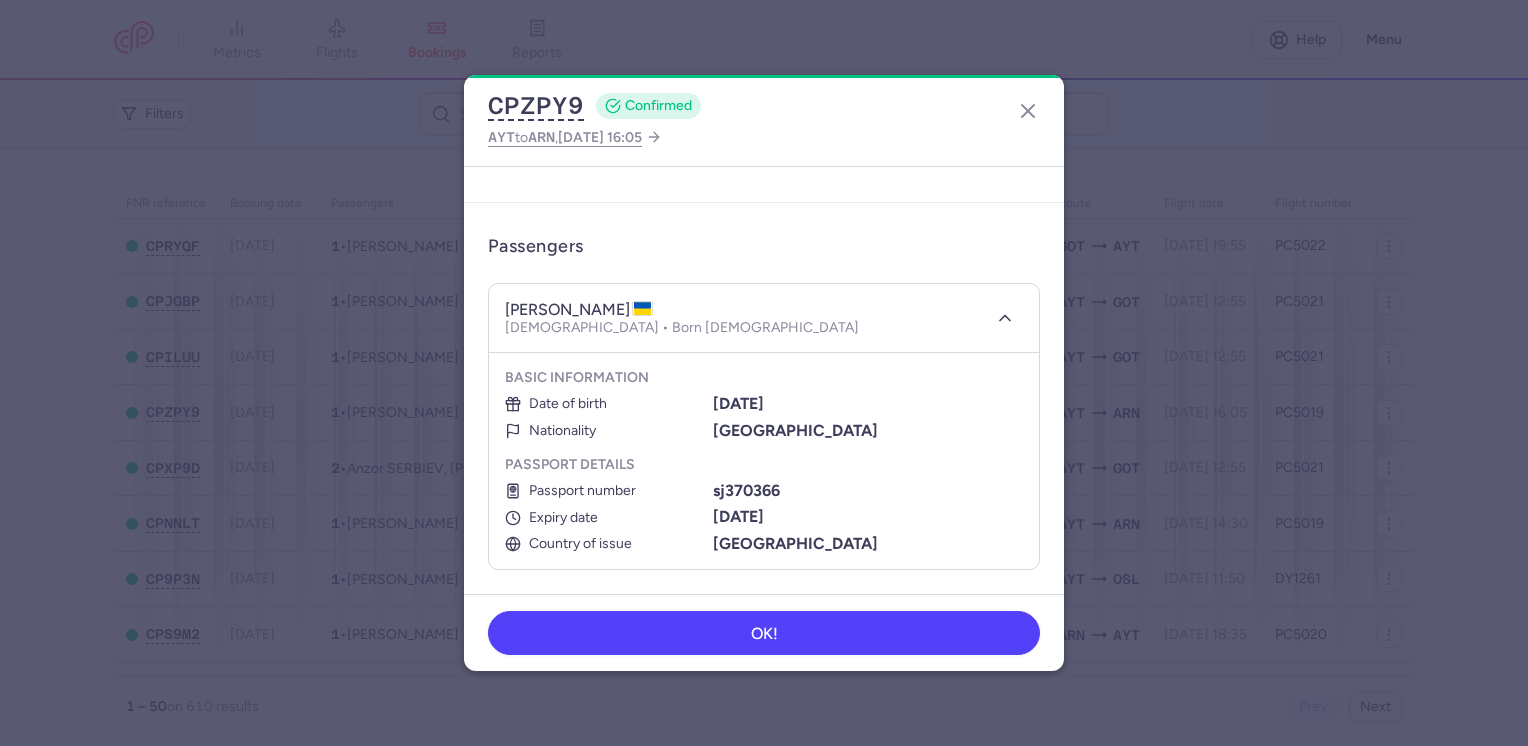 scroll, scrollTop: 200, scrollLeft: 0, axis: vertical 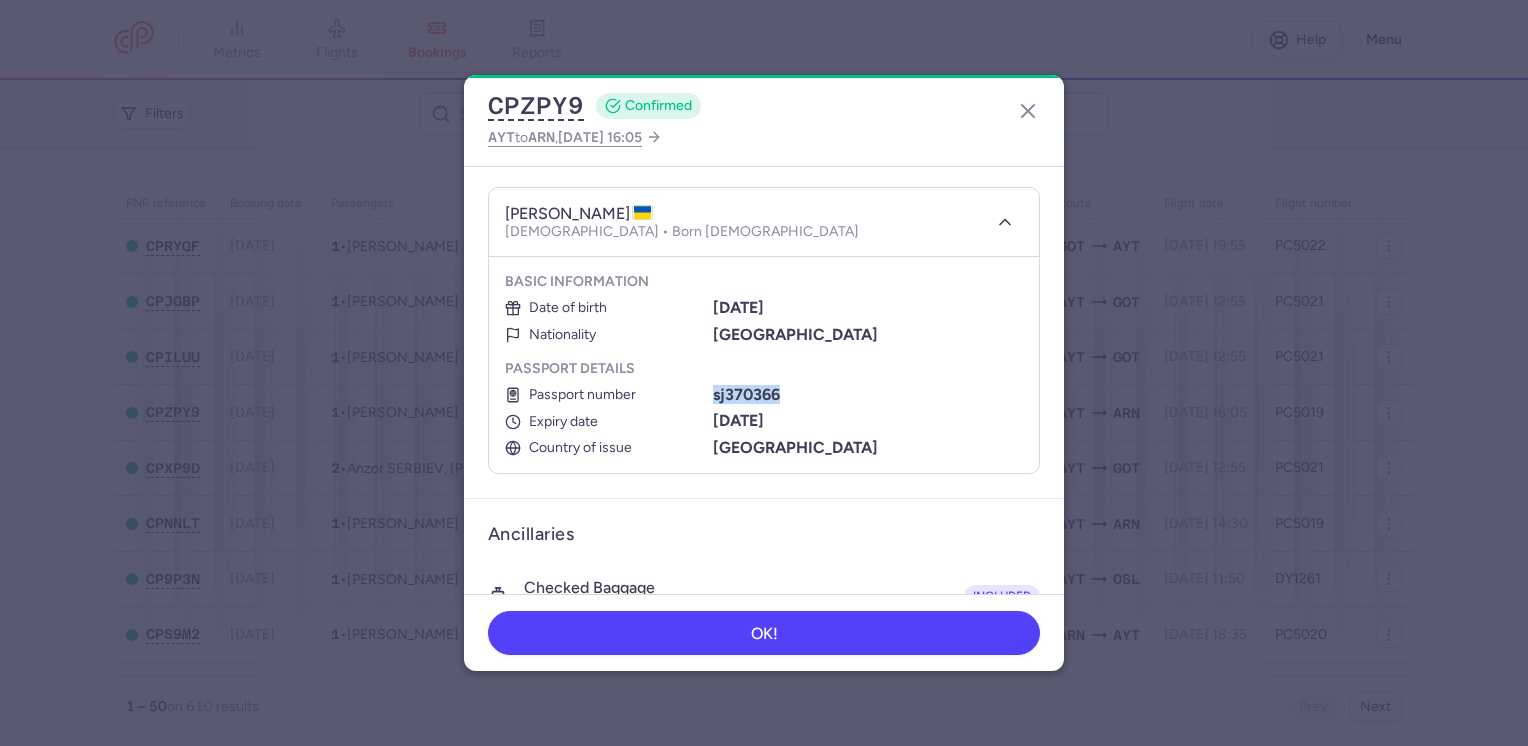 drag, startPoint x: 708, startPoint y: 391, endPoint x: 797, endPoint y: 387, distance: 89.08984 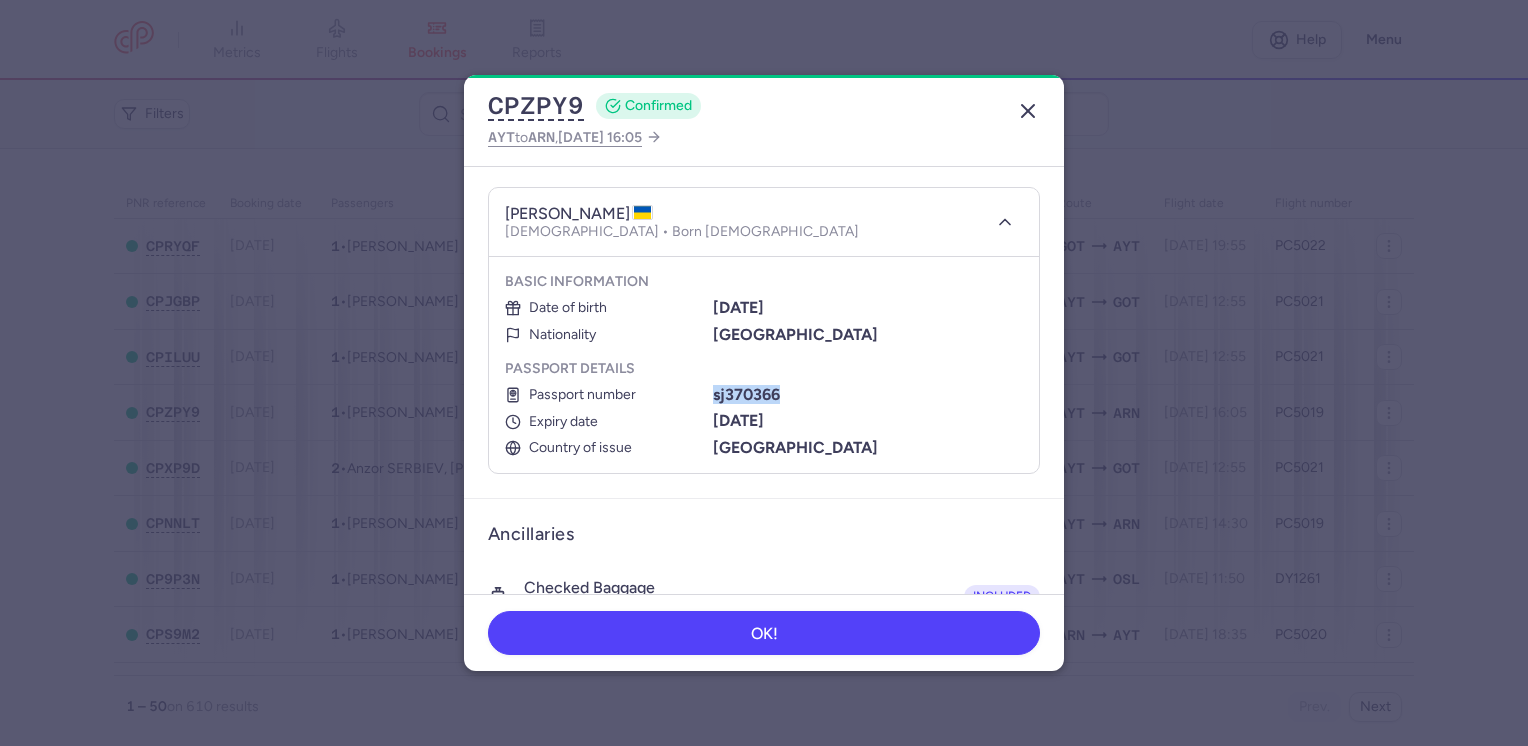 click 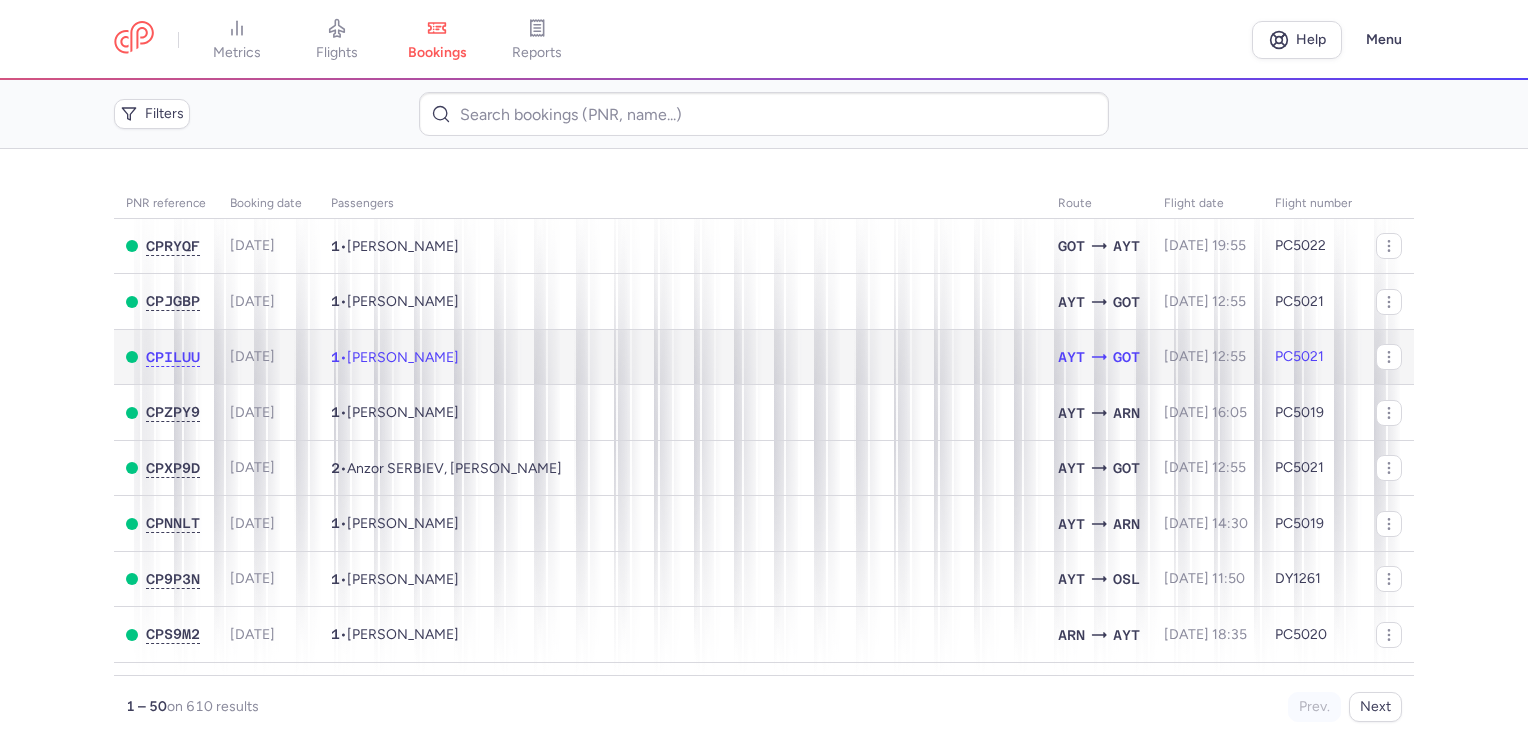 click on "1  •  [PERSON_NAME]" at bounding box center (682, 357) 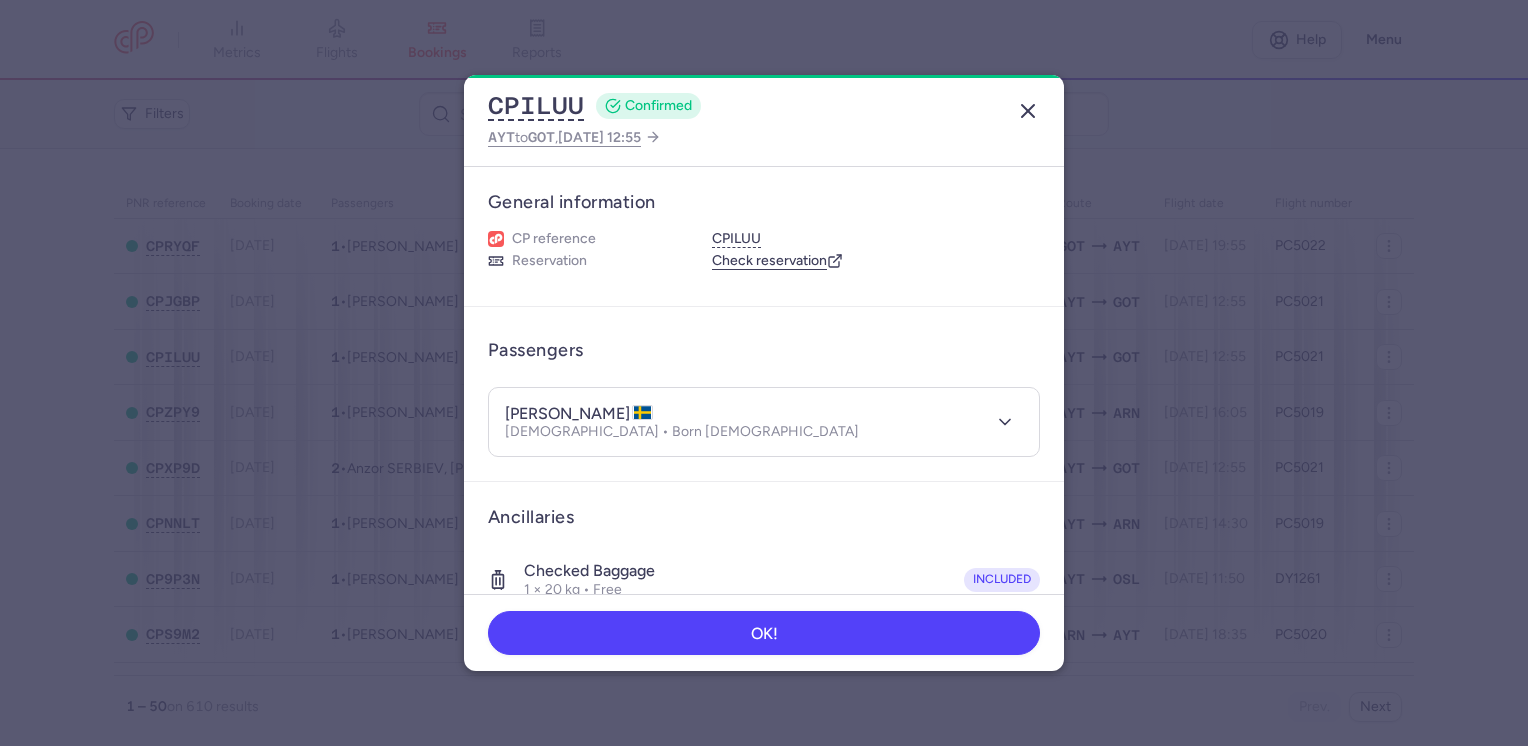 click 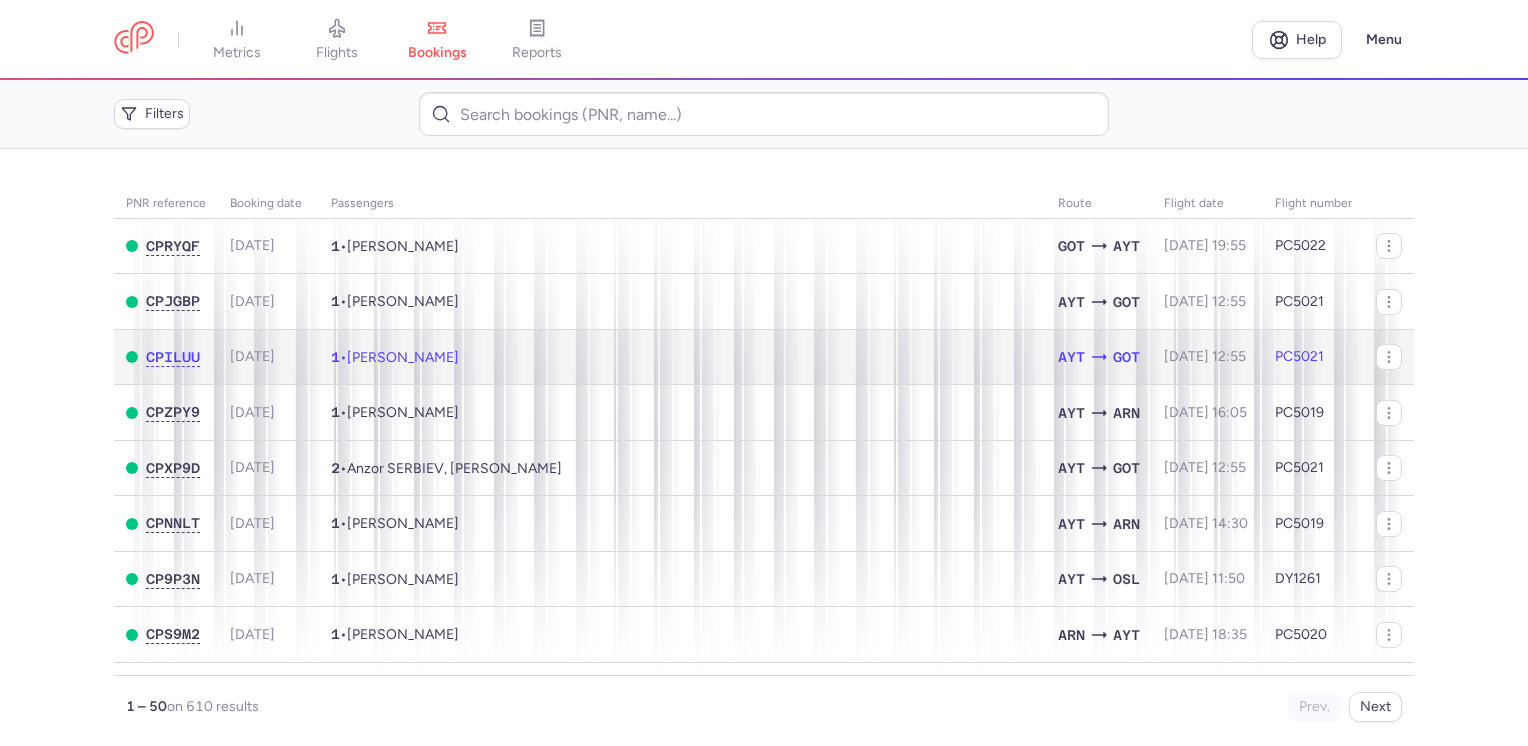 click on "1  •  [PERSON_NAME]" at bounding box center [682, 357] 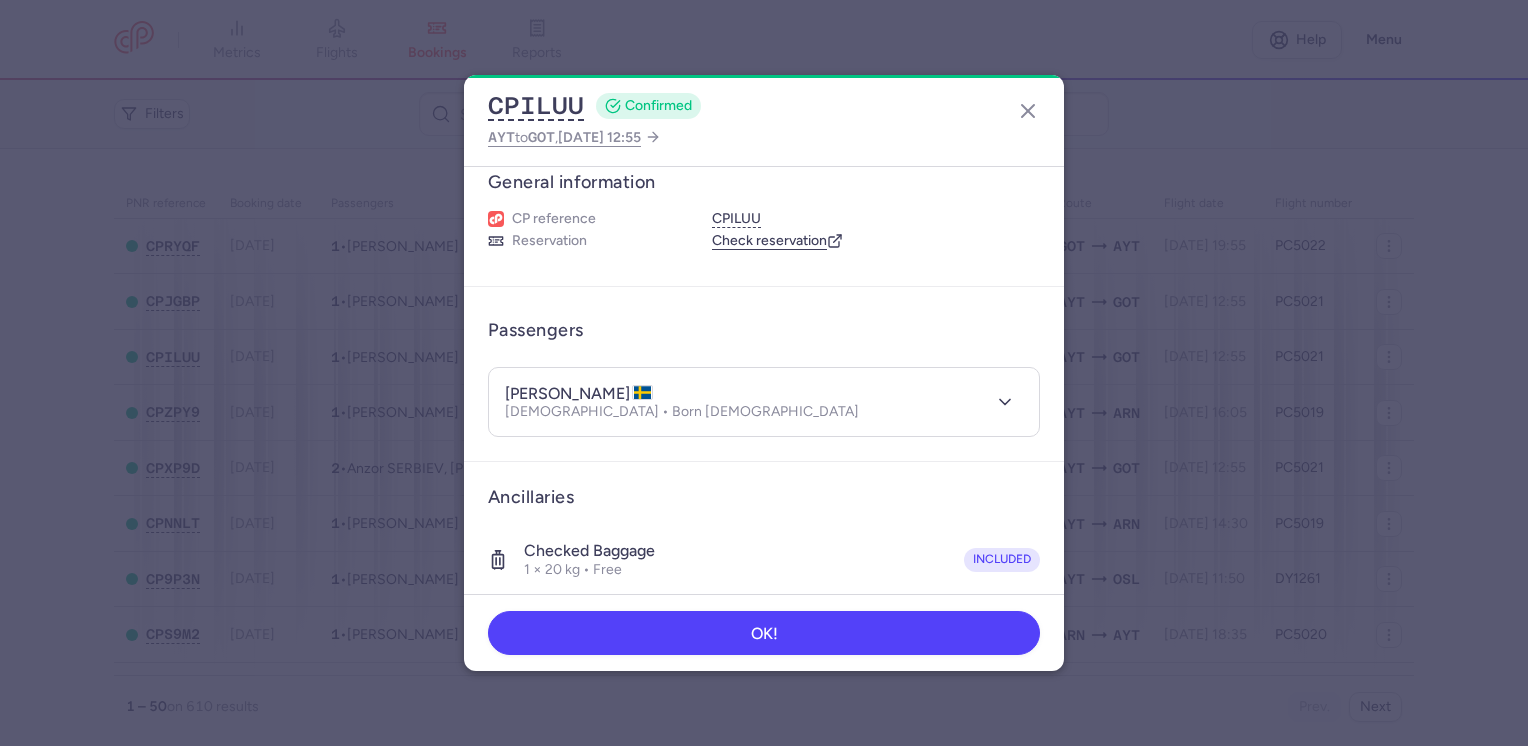scroll, scrollTop: 0, scrollLeft: 0, axis: both 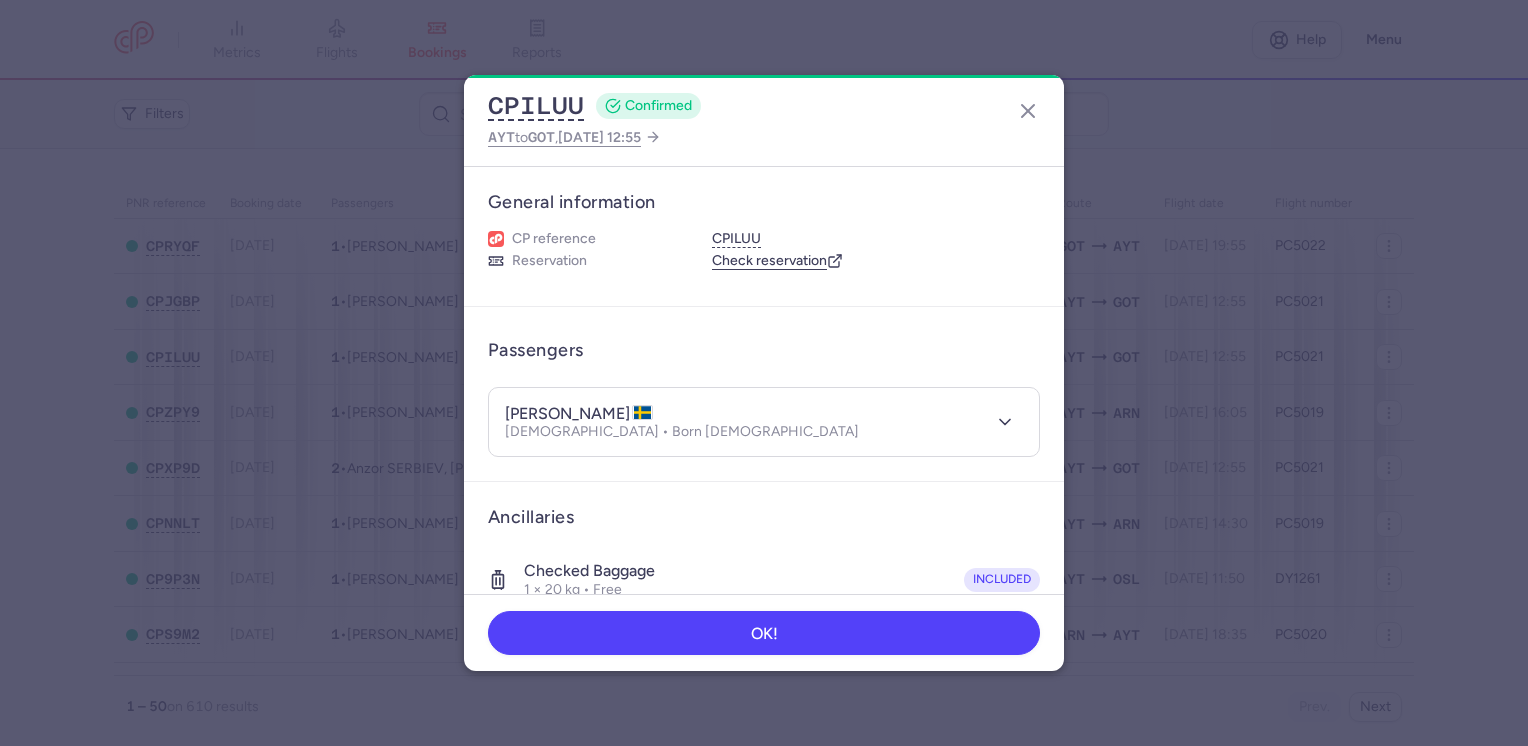 click on "[PERSON_NAME]  [DEMOGRAPHIC_DATA] • Born [DEMOGRAPHIC_DATA]" at bounding box center [742, 422] 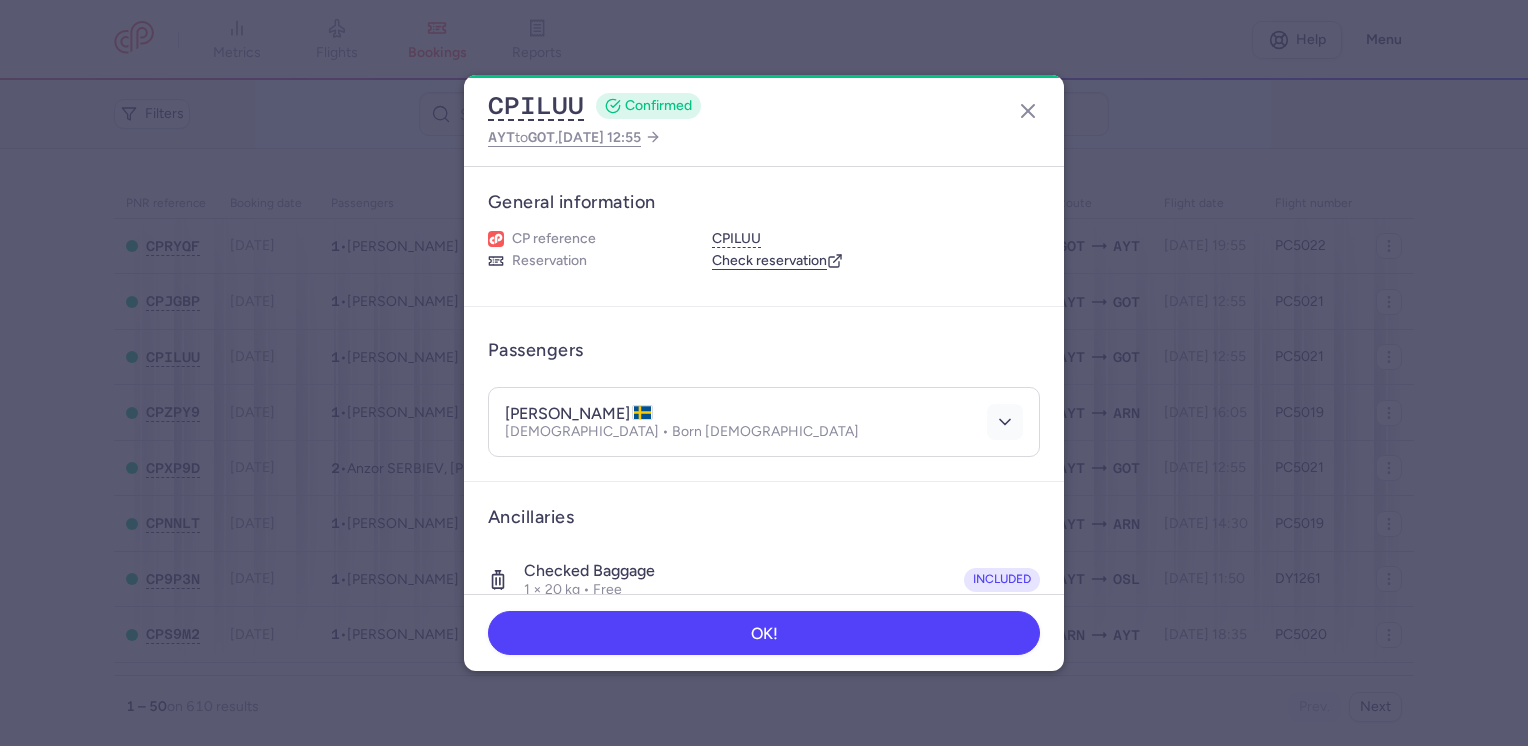 click 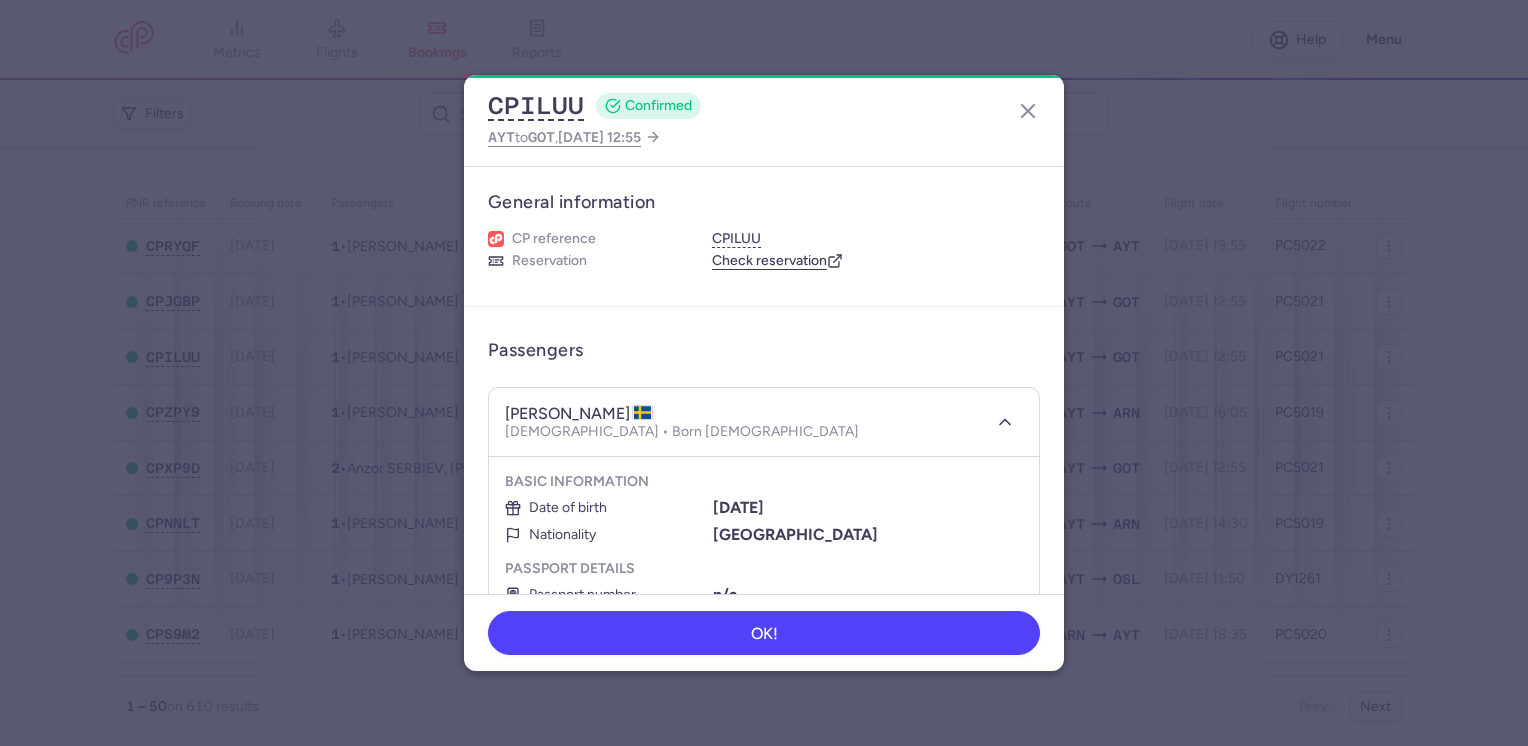 scroll, scrollTop: 0, scrollLeft: 0, axis: both 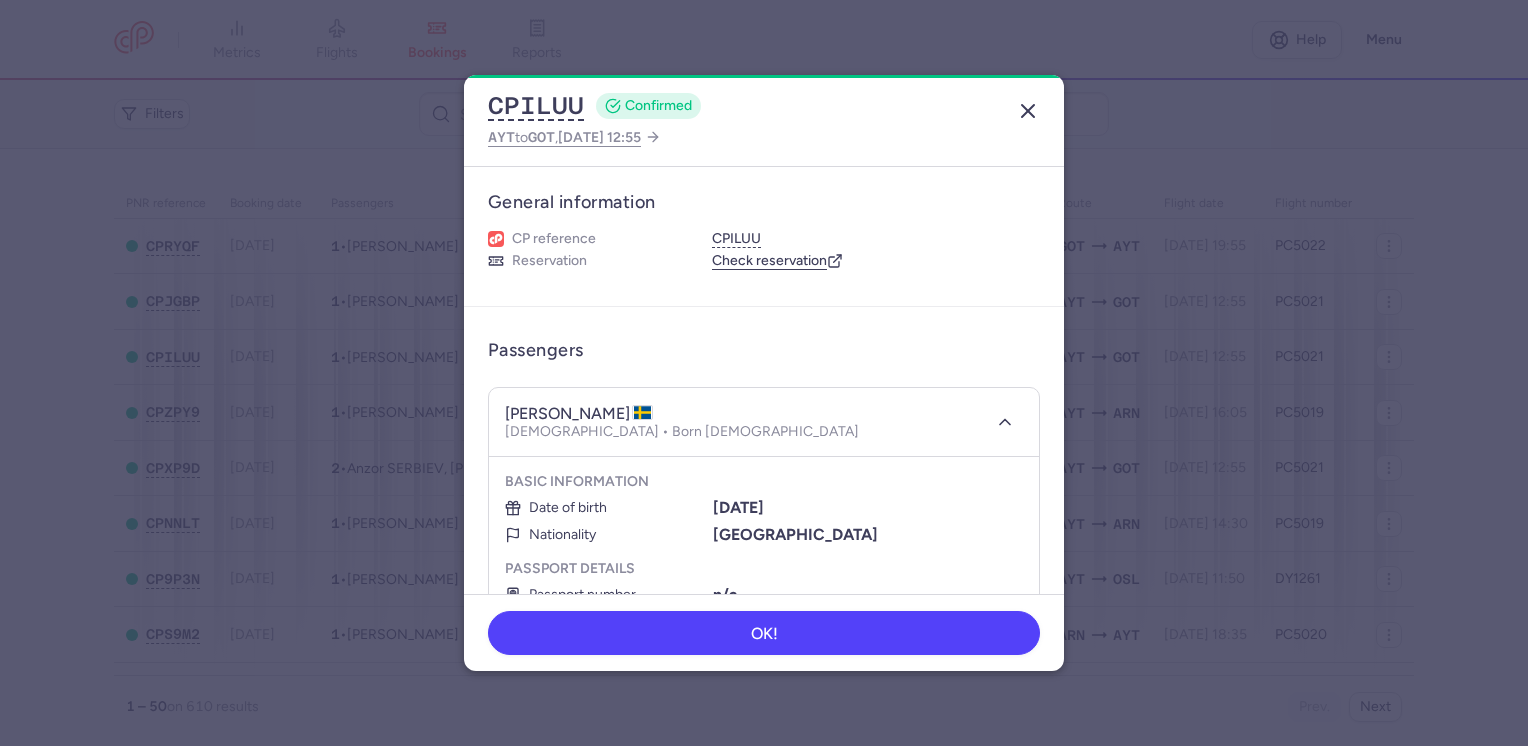 click 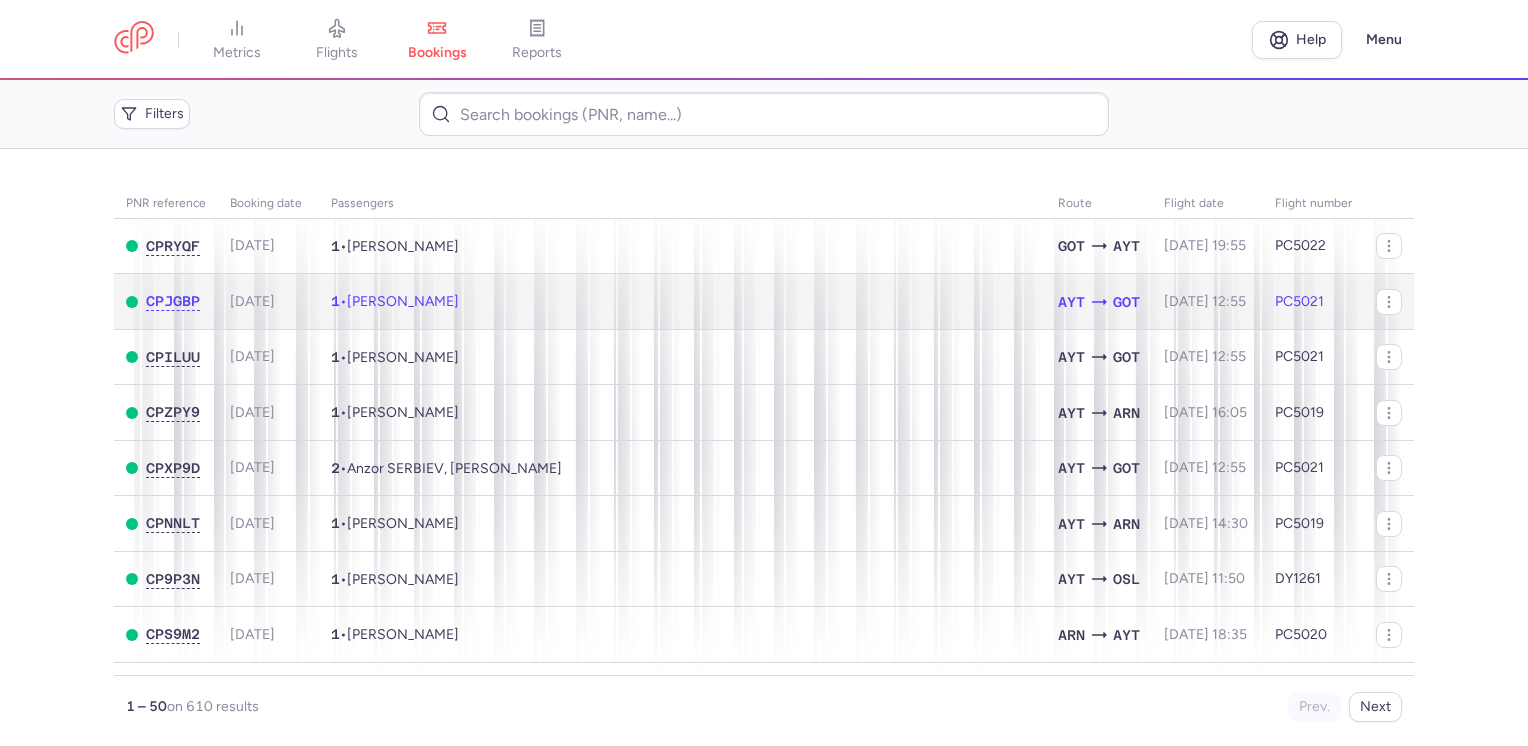 click on "AYT  GOT" at bounding box center [1099, 301] 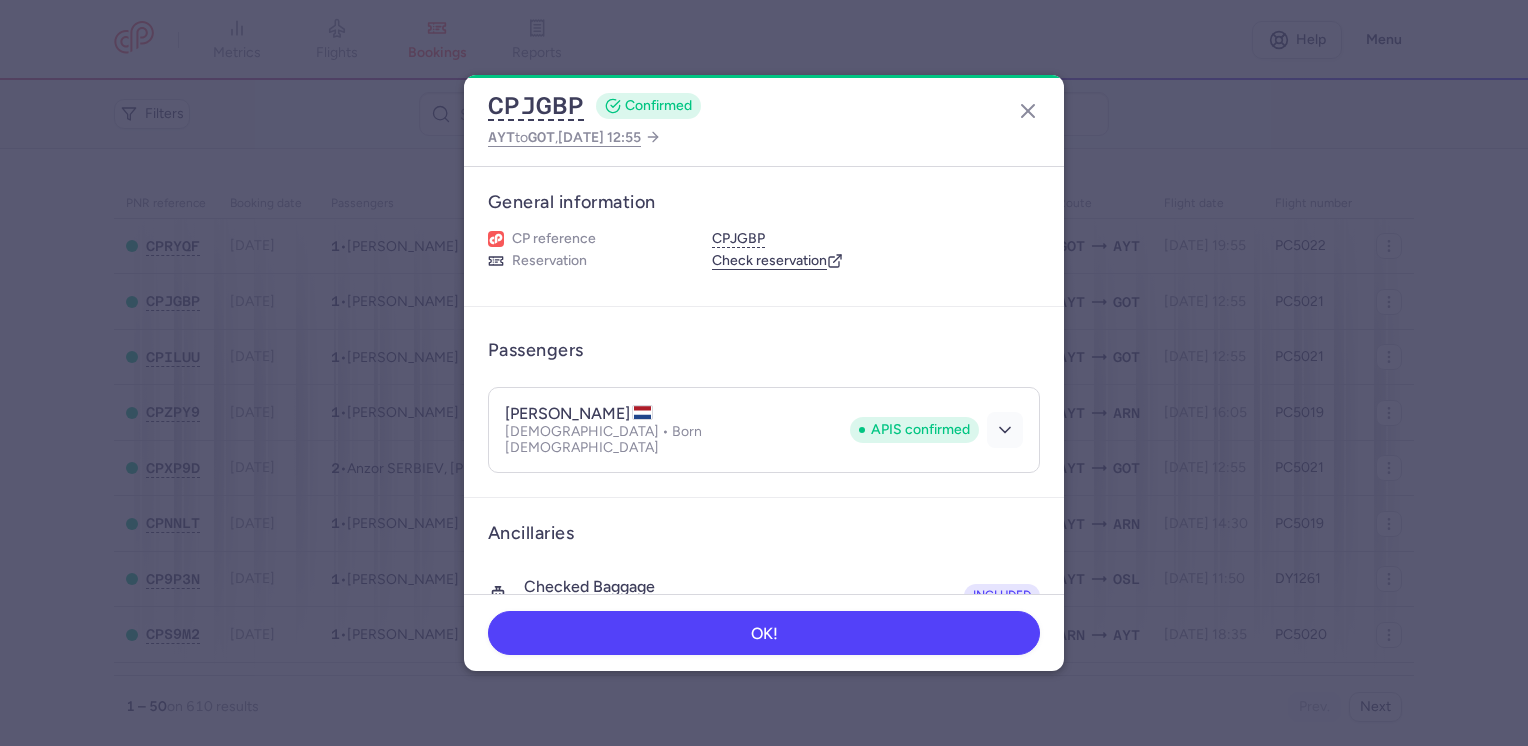 click 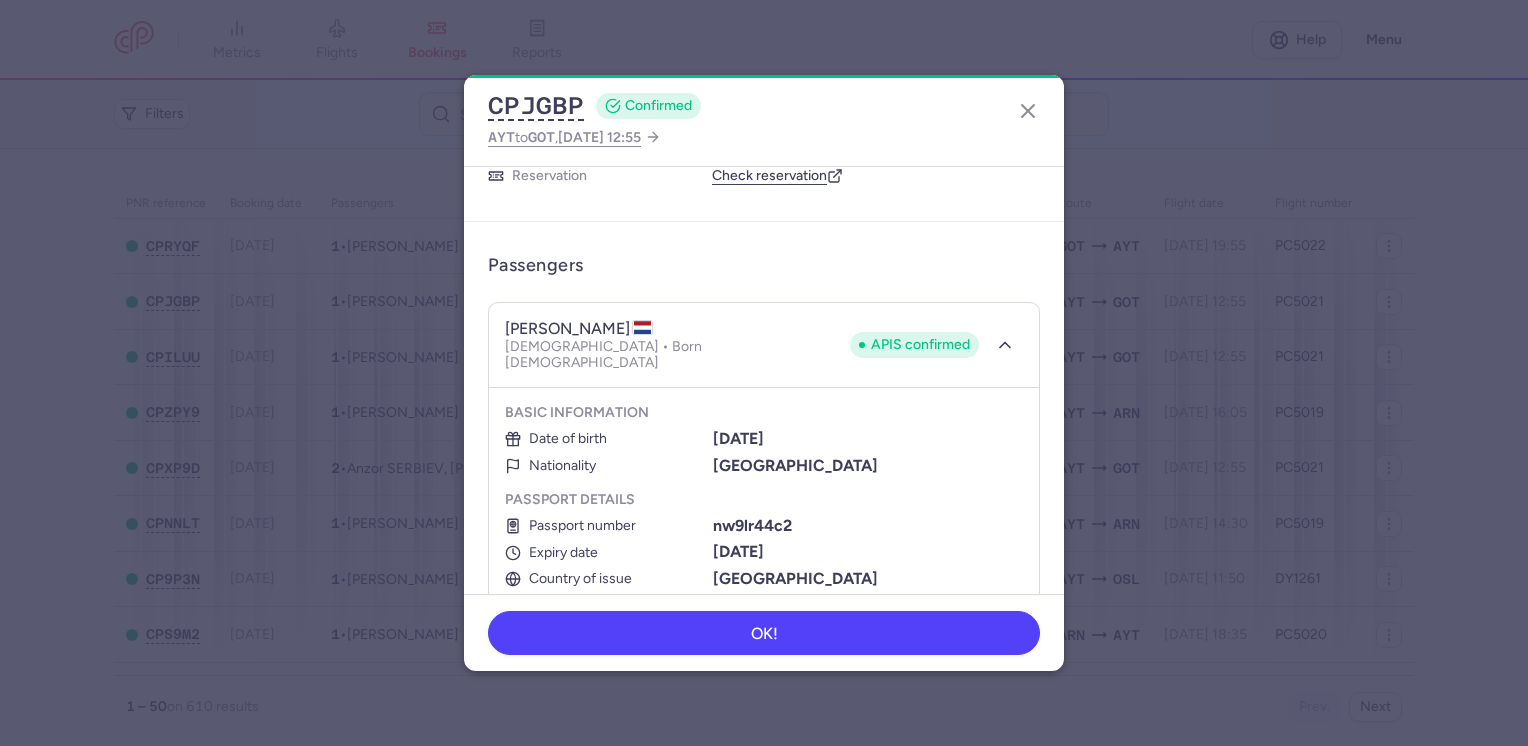 scroll, scrollTop: 0, scrollLeft: 0, axis: both 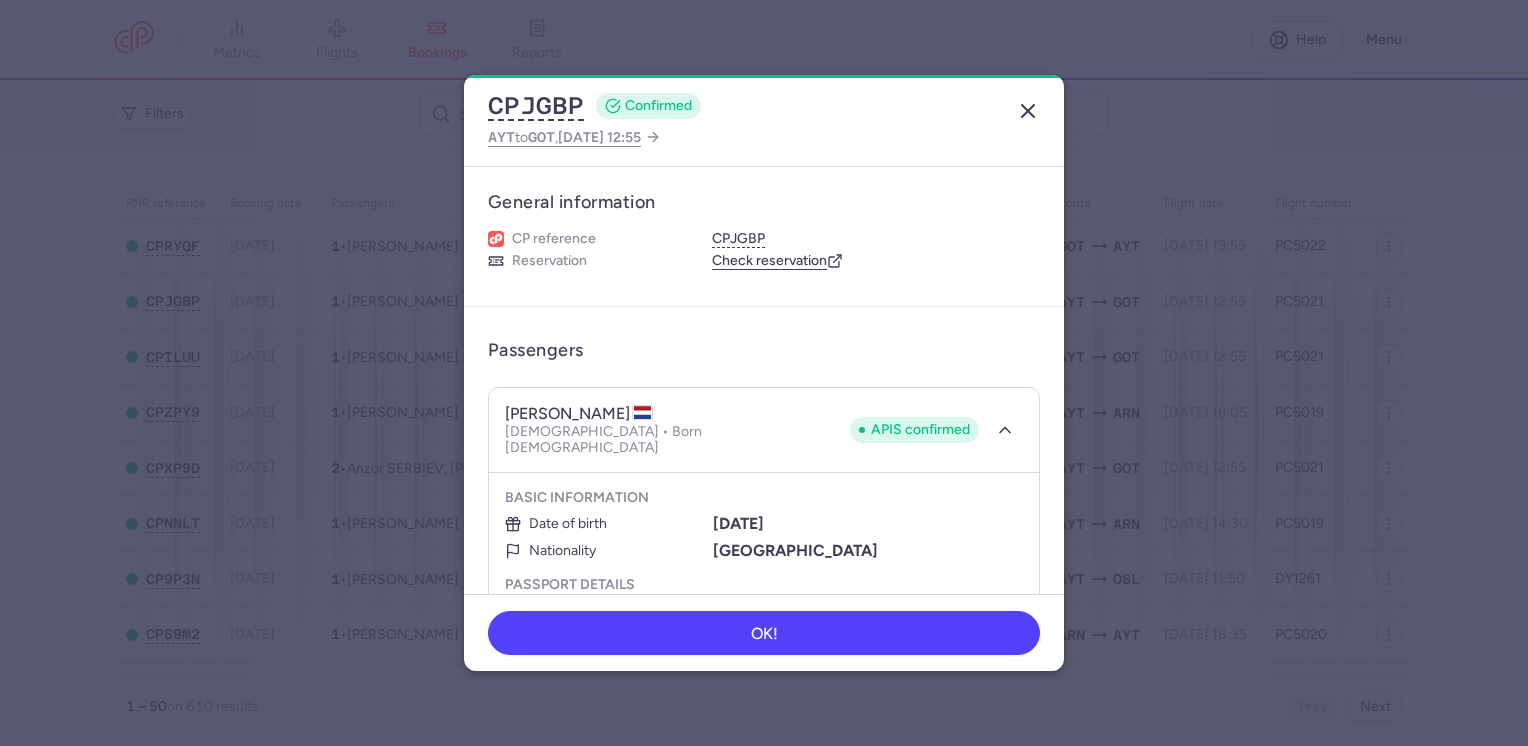 click on "CPJGBP  CONFIRMED AYT  to  GOT ,  [DATE] 12:55" 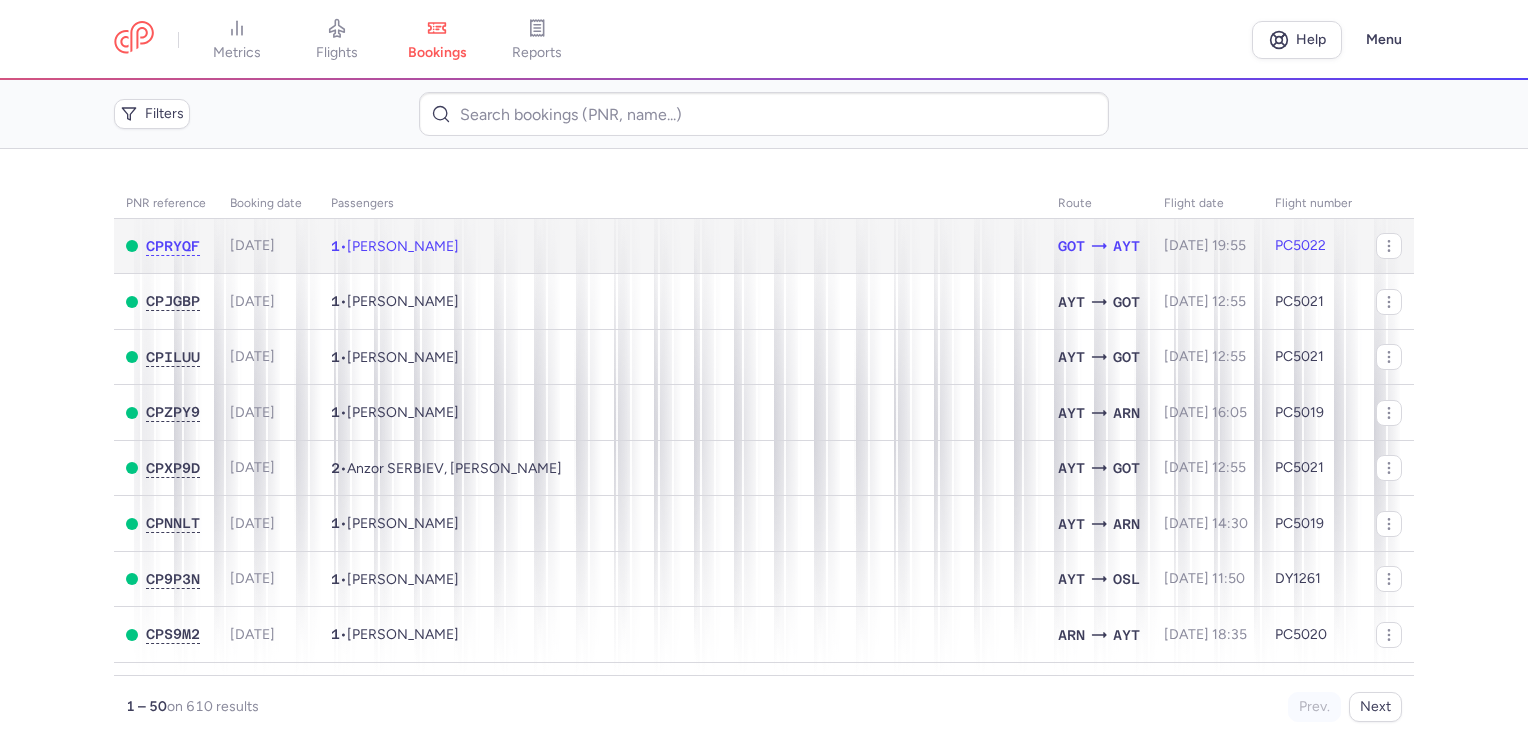 click on "1  •  [PERSON_NAME]" at bounding box center [682, 246] 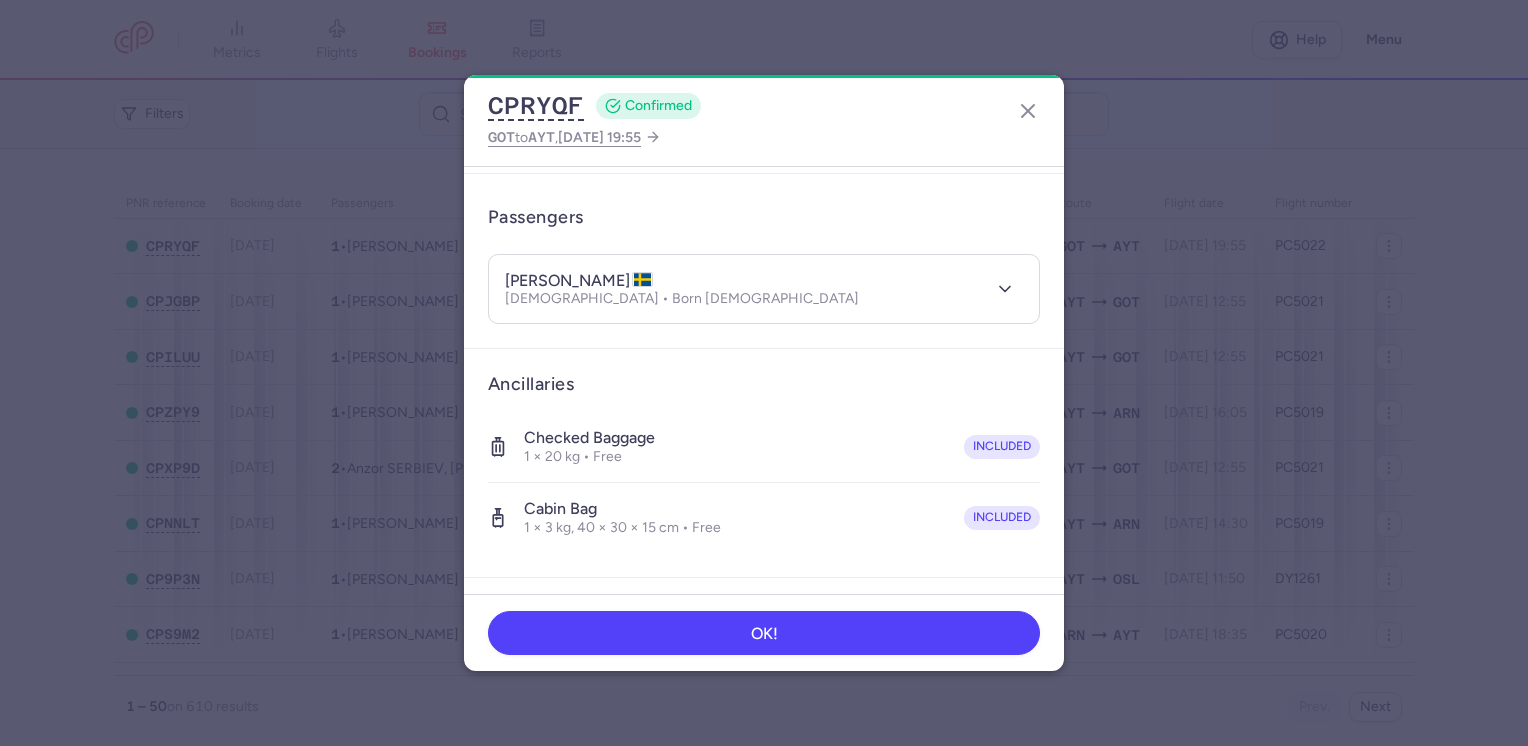 scroll, scrollTop: 0, scrollLeft: 0, axis: both 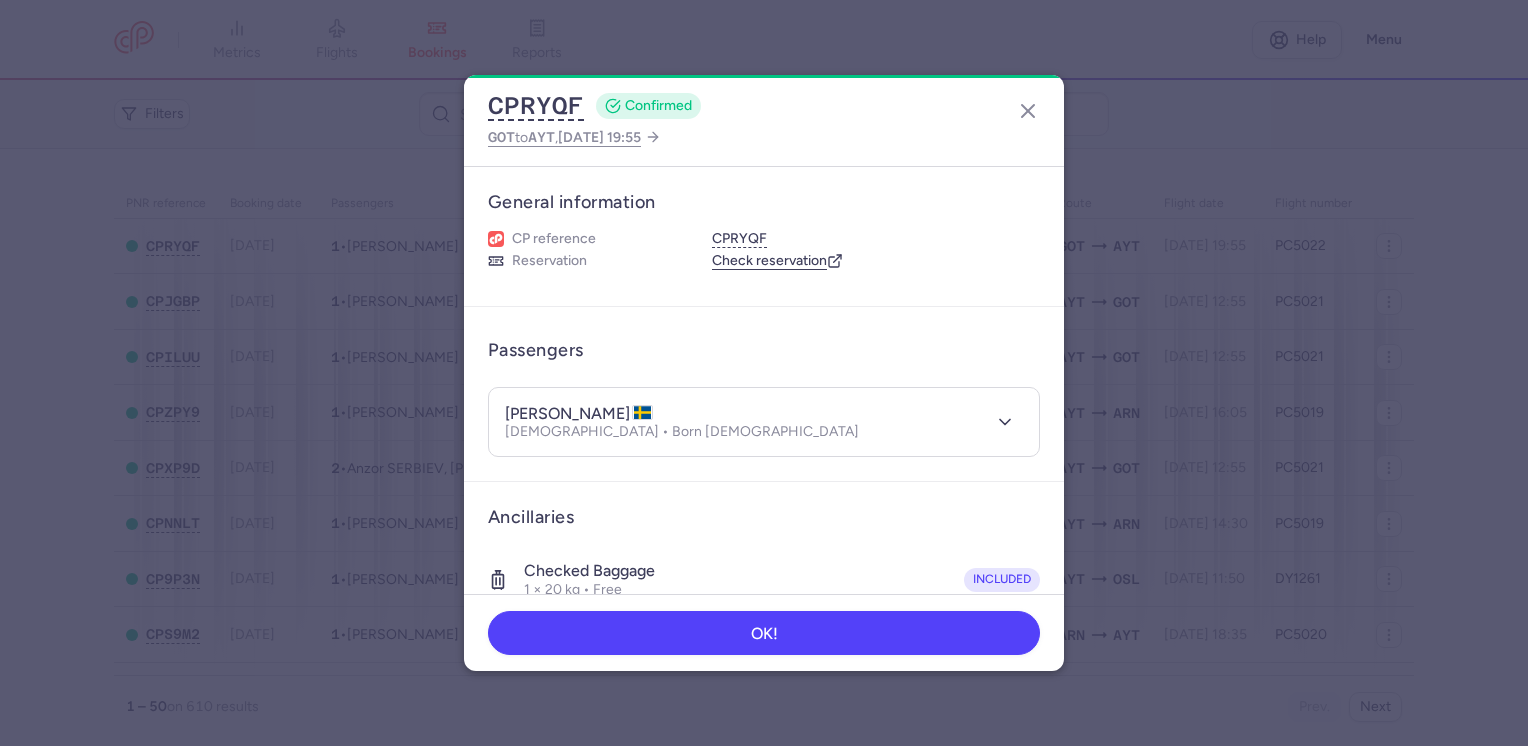 click on "[PERSON_NAME][DEMOGRAPHIC_DATA] • Born [DEMOGRAPHIC_DATA]" at bounding box center (742, 422) 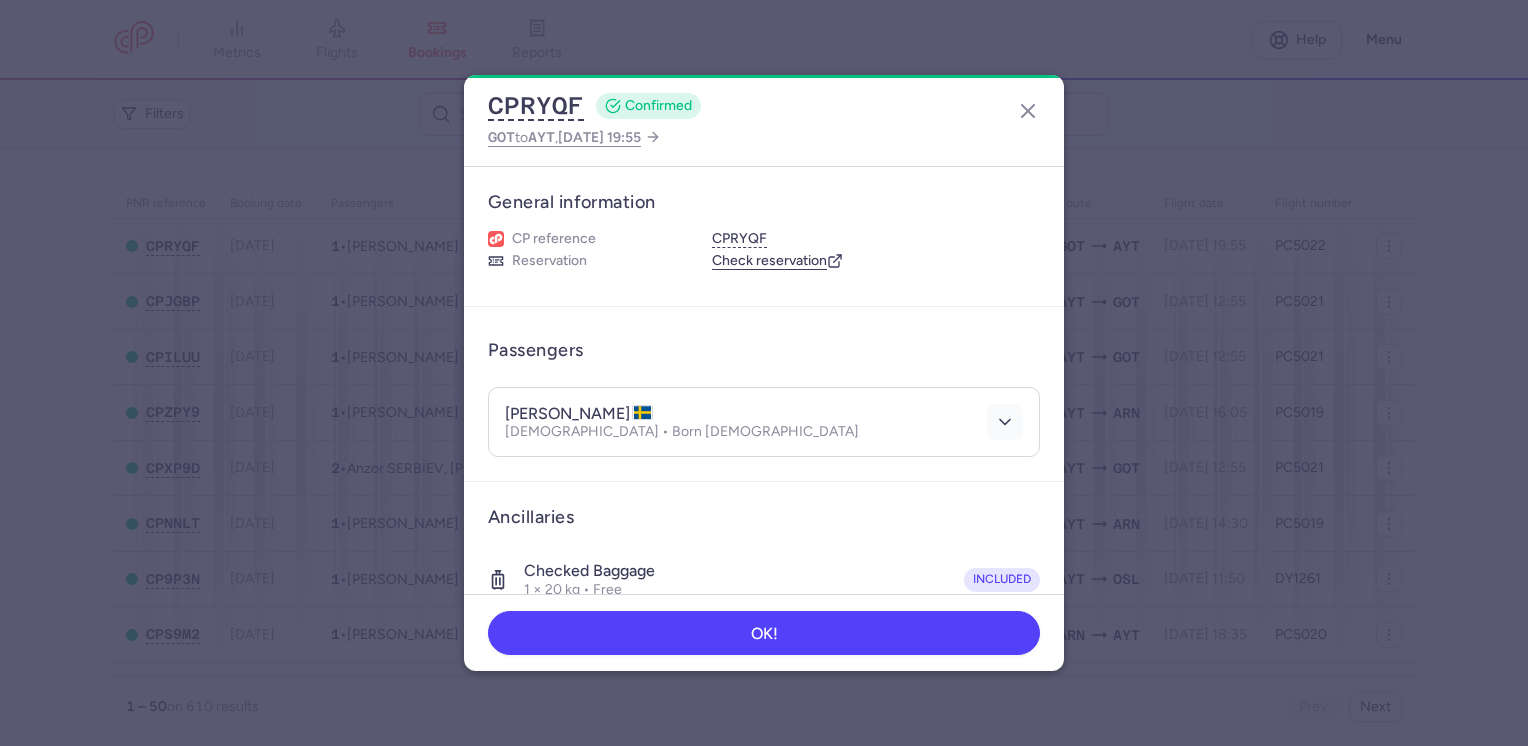 drag, startPoint x: 985, startPoint y: 421, endPoint x: 961, endPoint y: 421, distance: 24 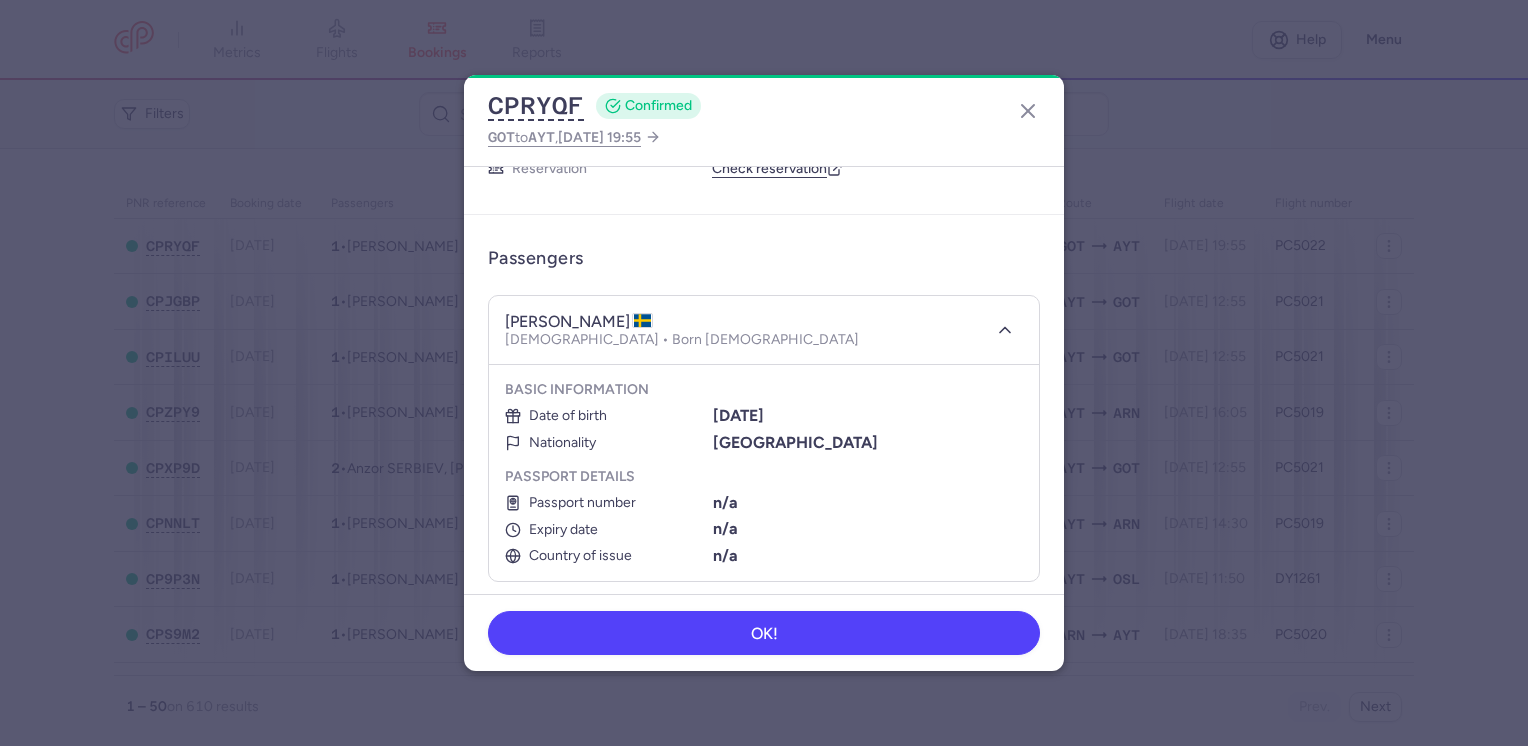 scroll, scrollTop: 200, scrollLeft: 0, axis: vertical 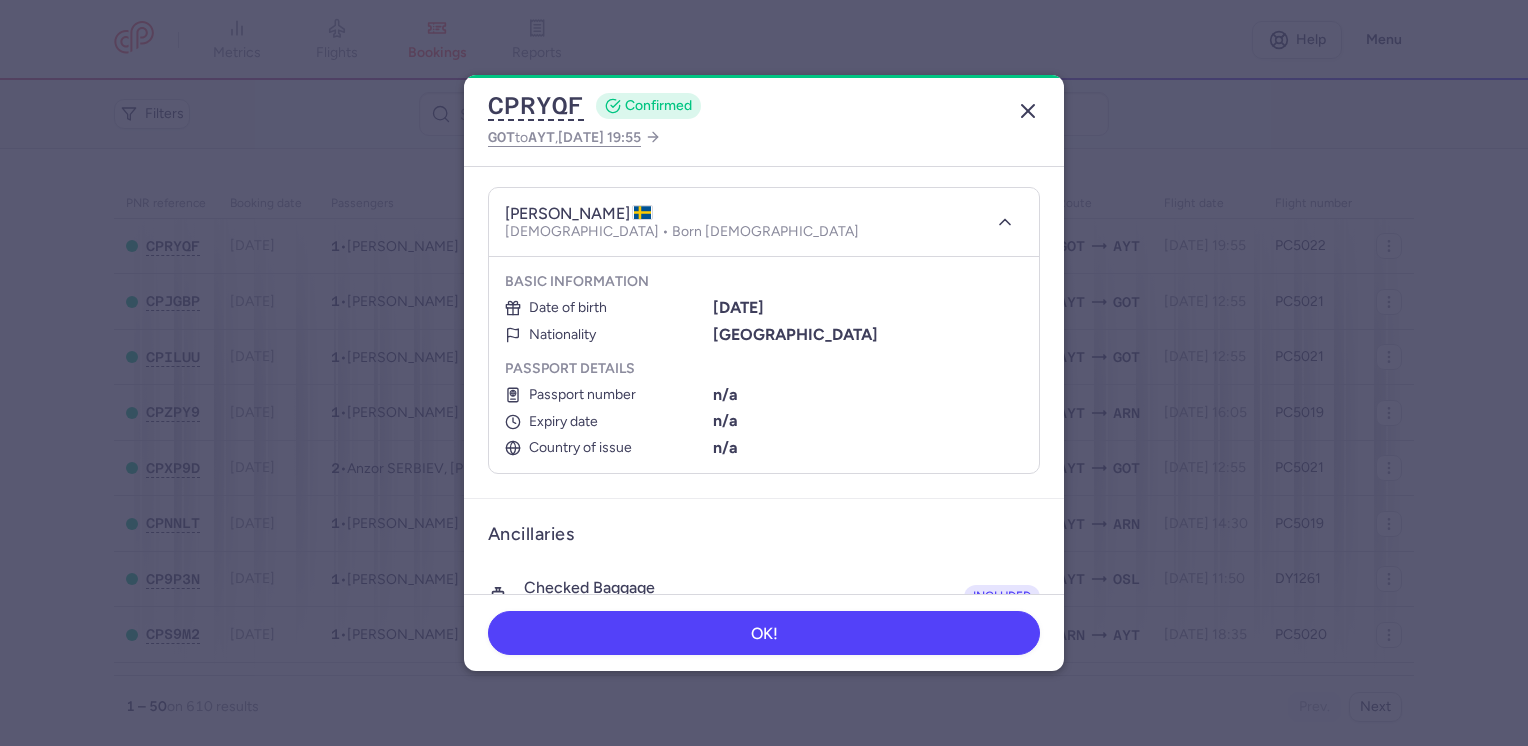 click 